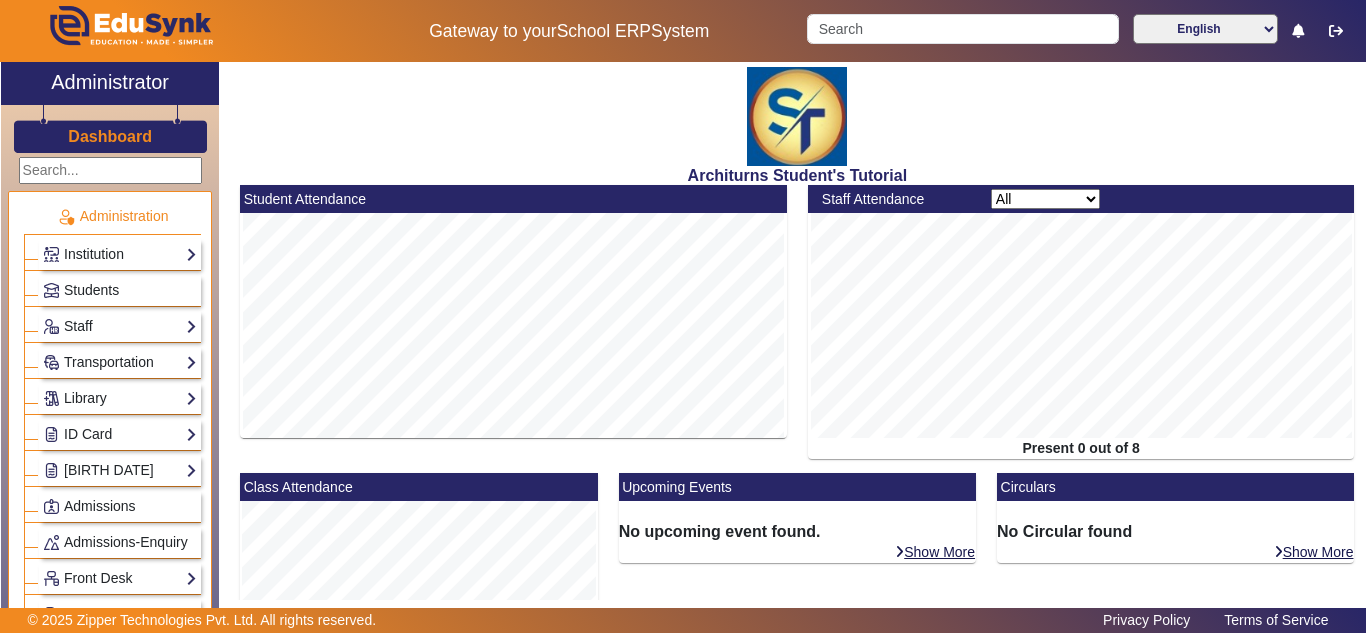 scroll, scrollTop: 0, scrollLeft: 0, axis: both 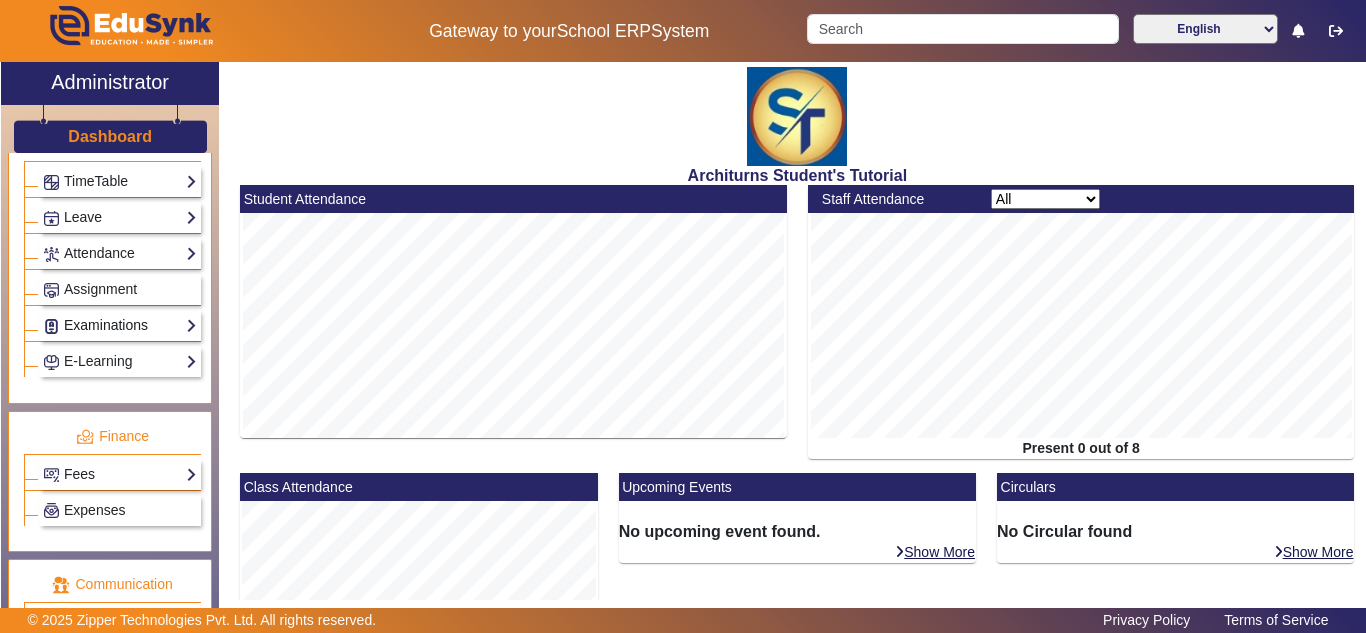 click on "Examinations" 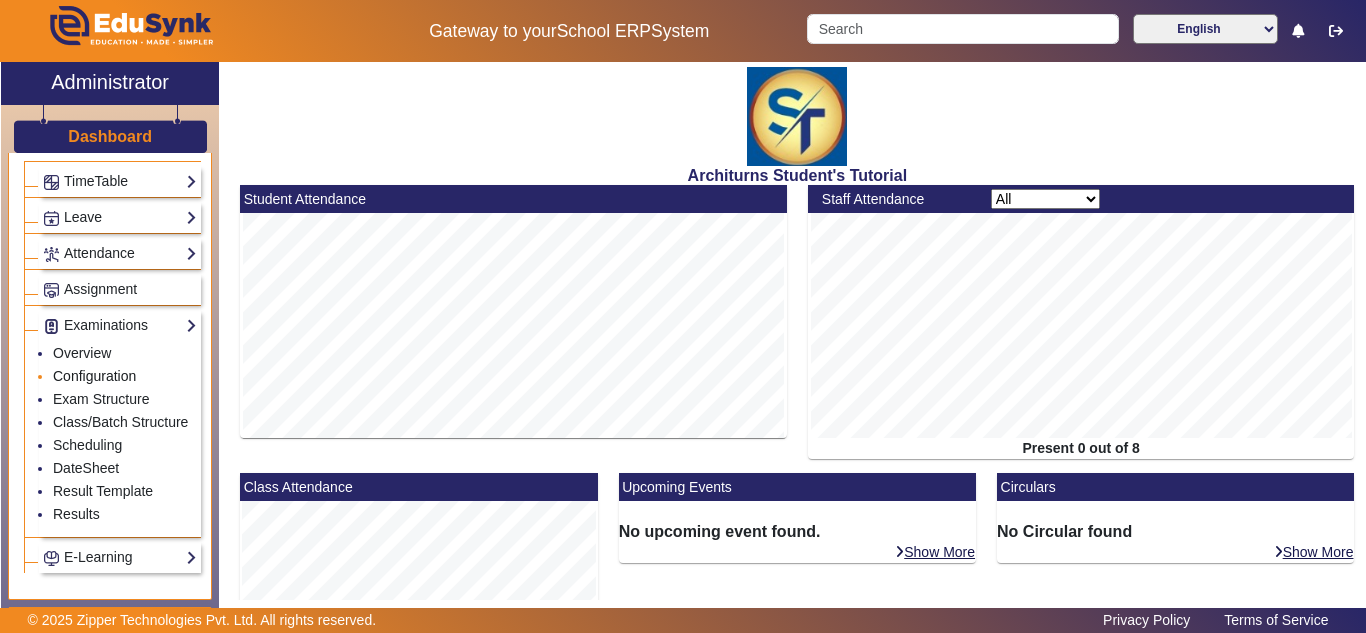 click on "Configuration" 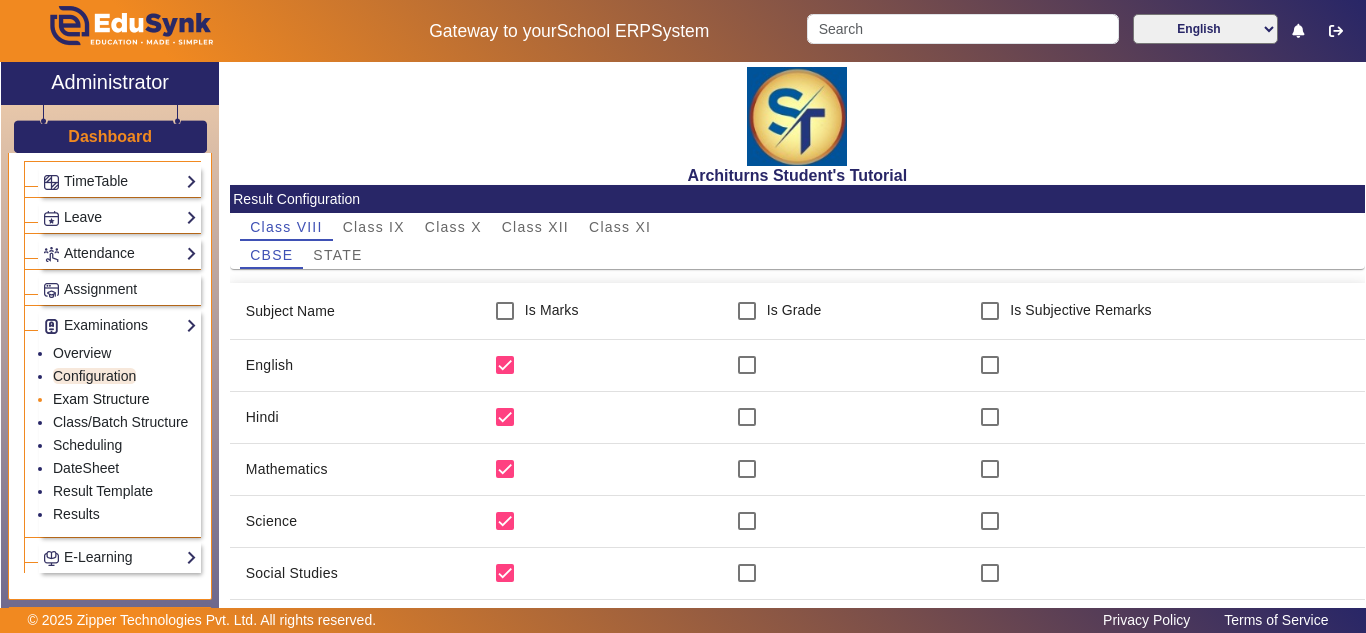 click on "Exam Structure" 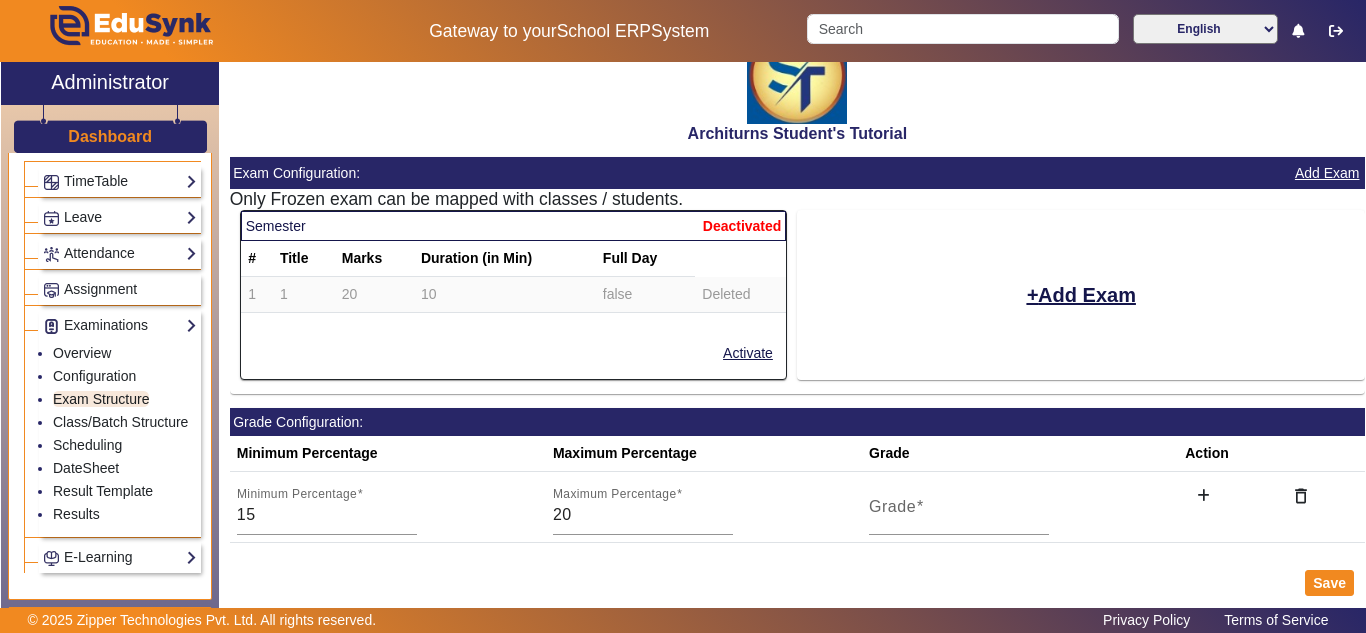 scroll, scrollTop: 79, scrollLeft: 0, axis: vertical 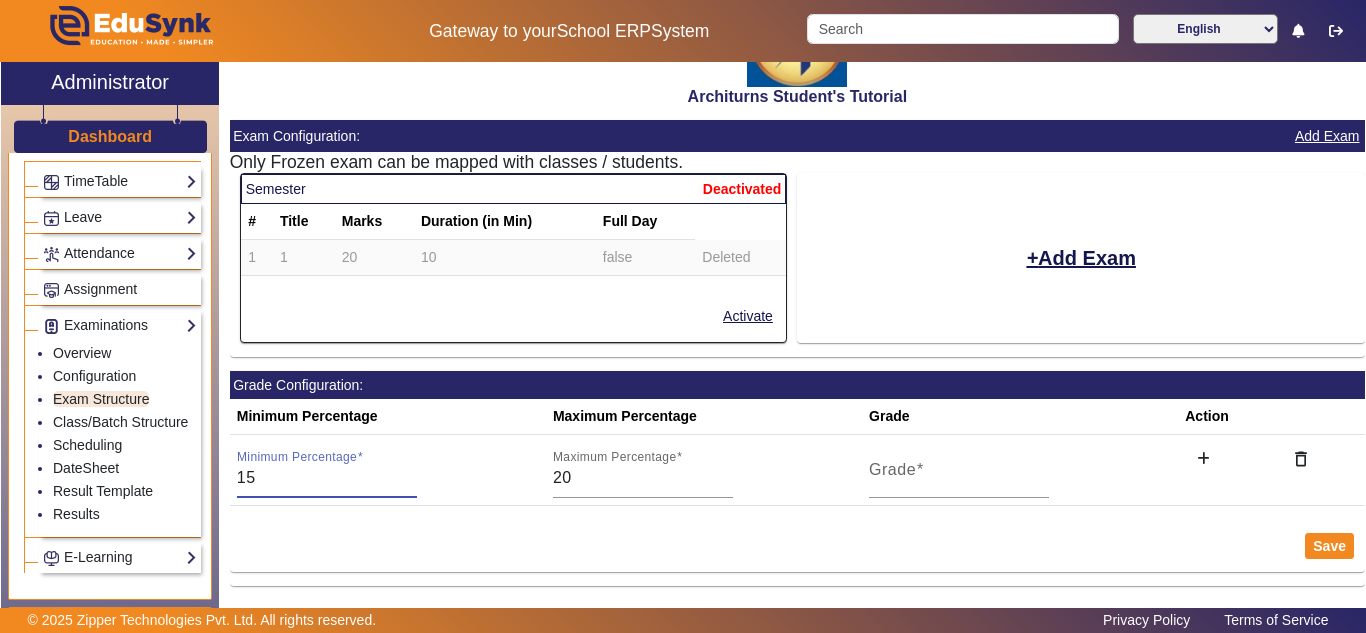 drag, startPoint x: 246, startPoint y: 477, endPoint x: 236, endPoint y: 476, distance: 10.049875 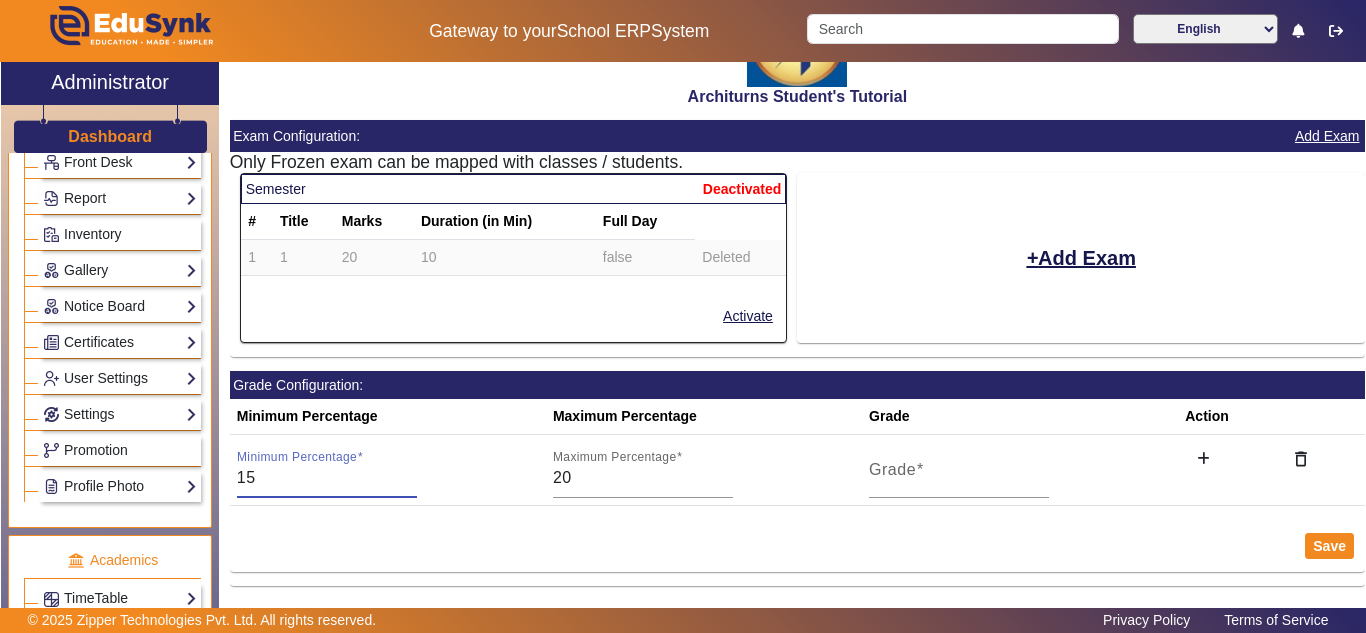 scroll, scrollTop: 0, scrollLeft: 0, axis: both 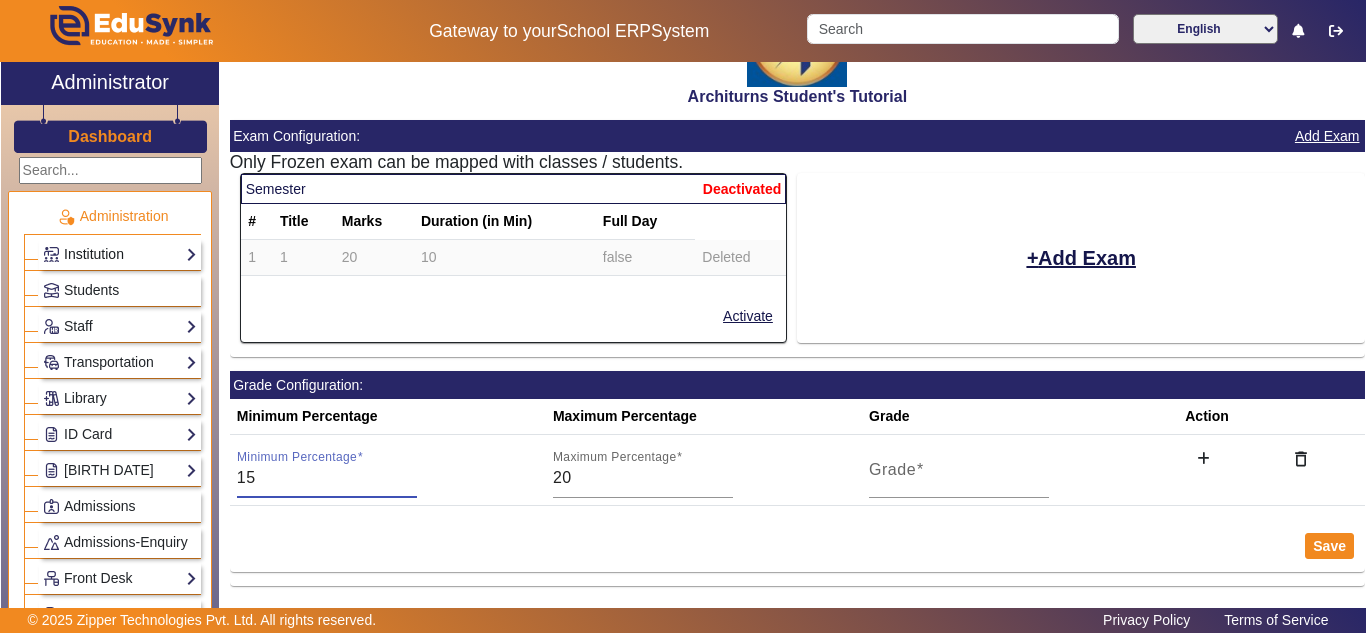 click on "Institution" 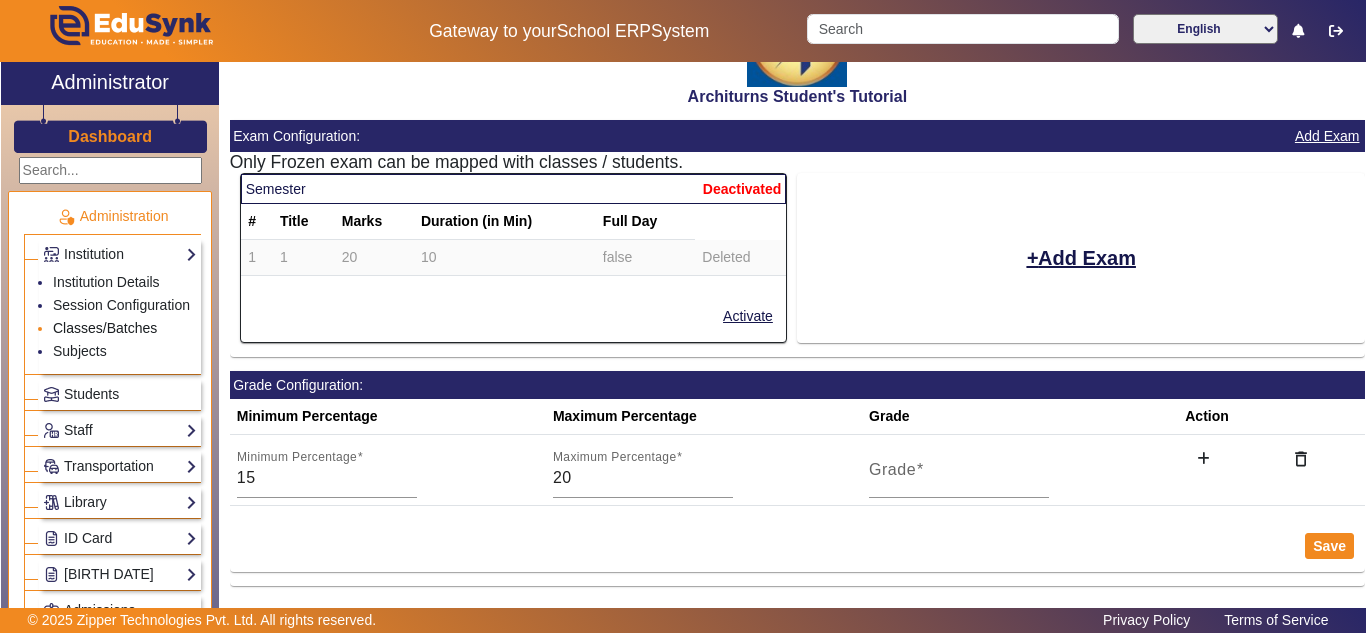 click on "Classes/Batches" 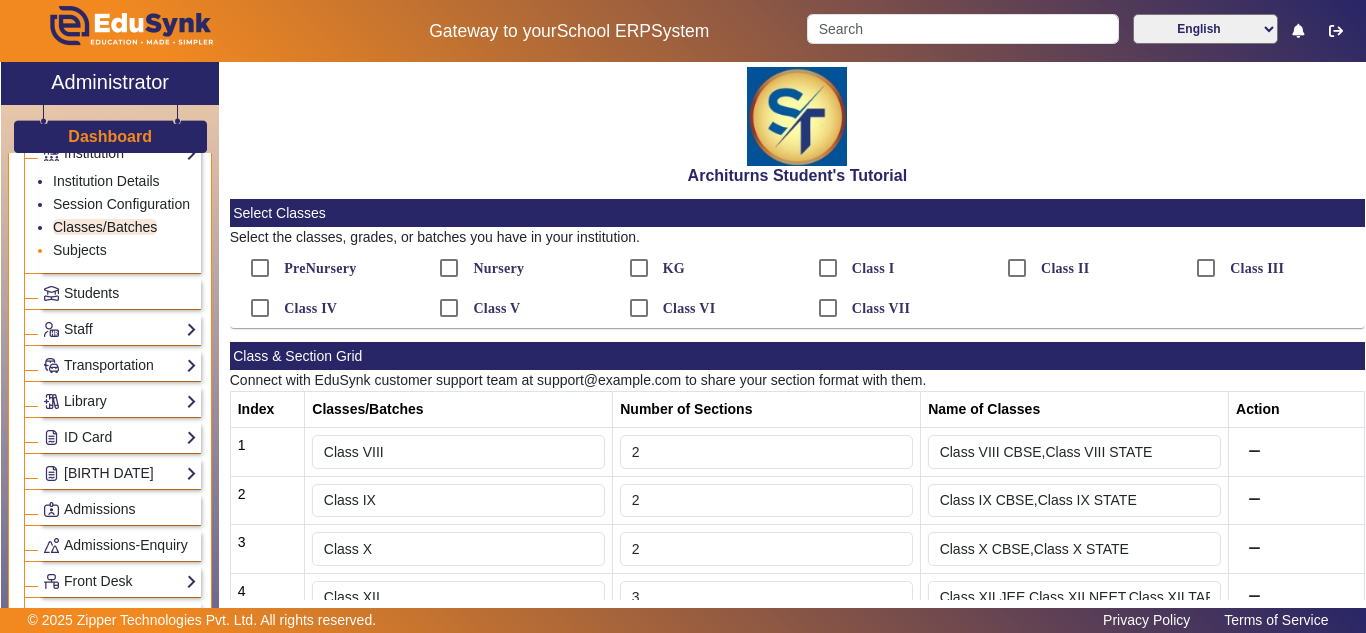 scroll, scrollTop: 167, scrollLeft: 0, axis: vertical 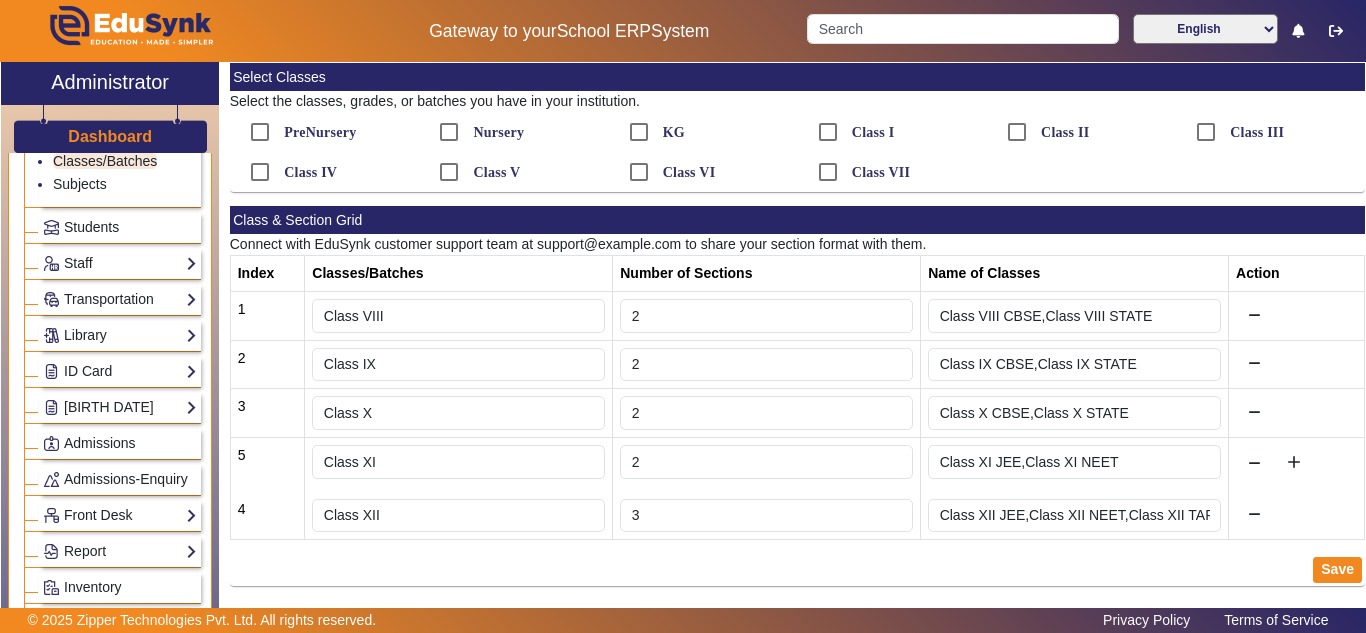drag, startPoint x: 275, startPoint y: 513, endPoint x: 275, endPoint y: 463, distance: 50 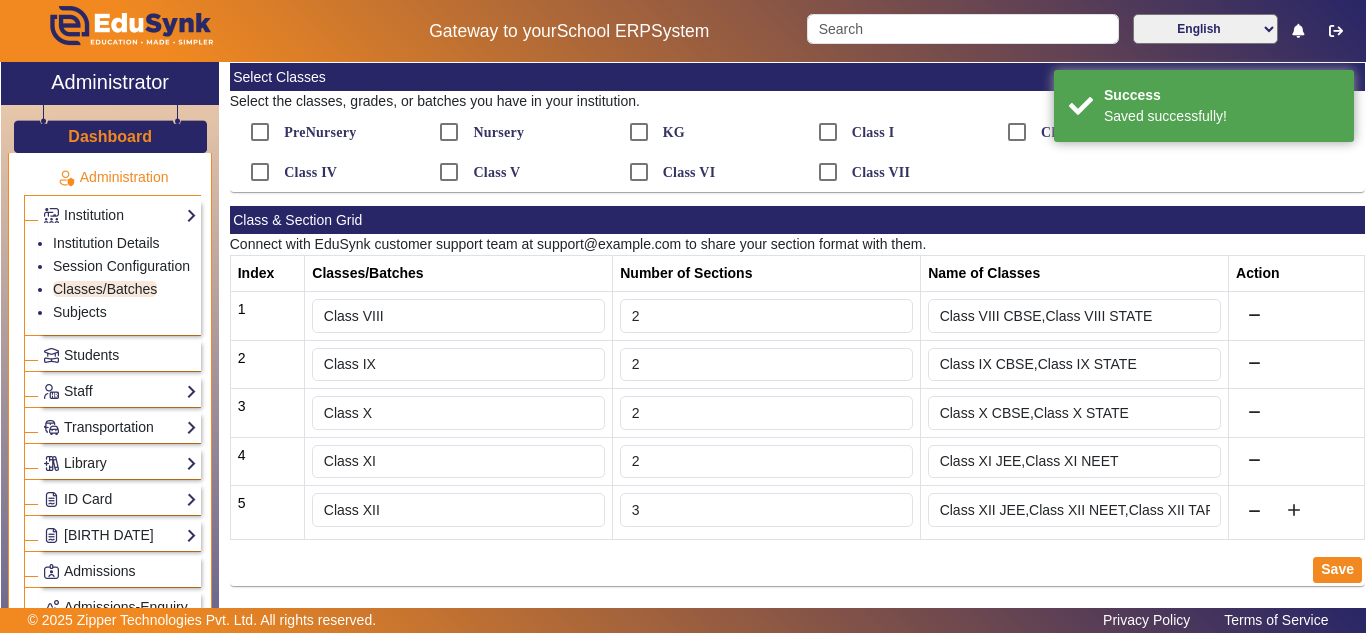 scroll, scrollTop: 0, scrollLeft: 0, axis: both 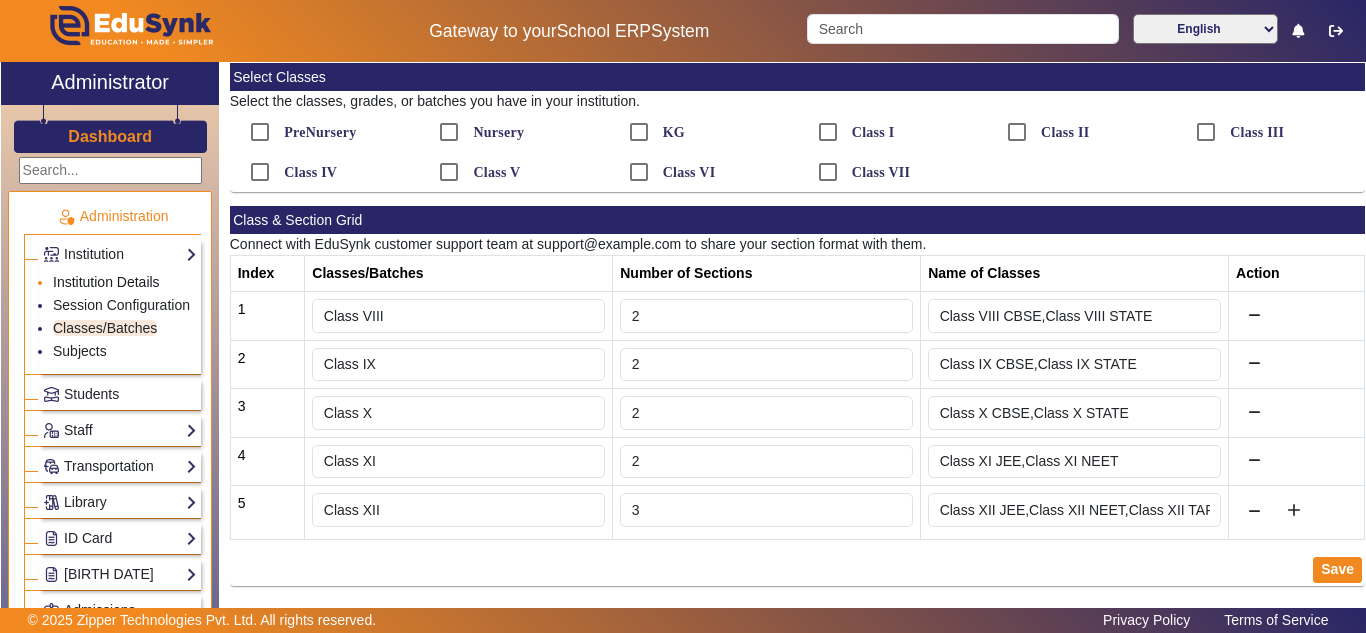 click on "Institution Details" 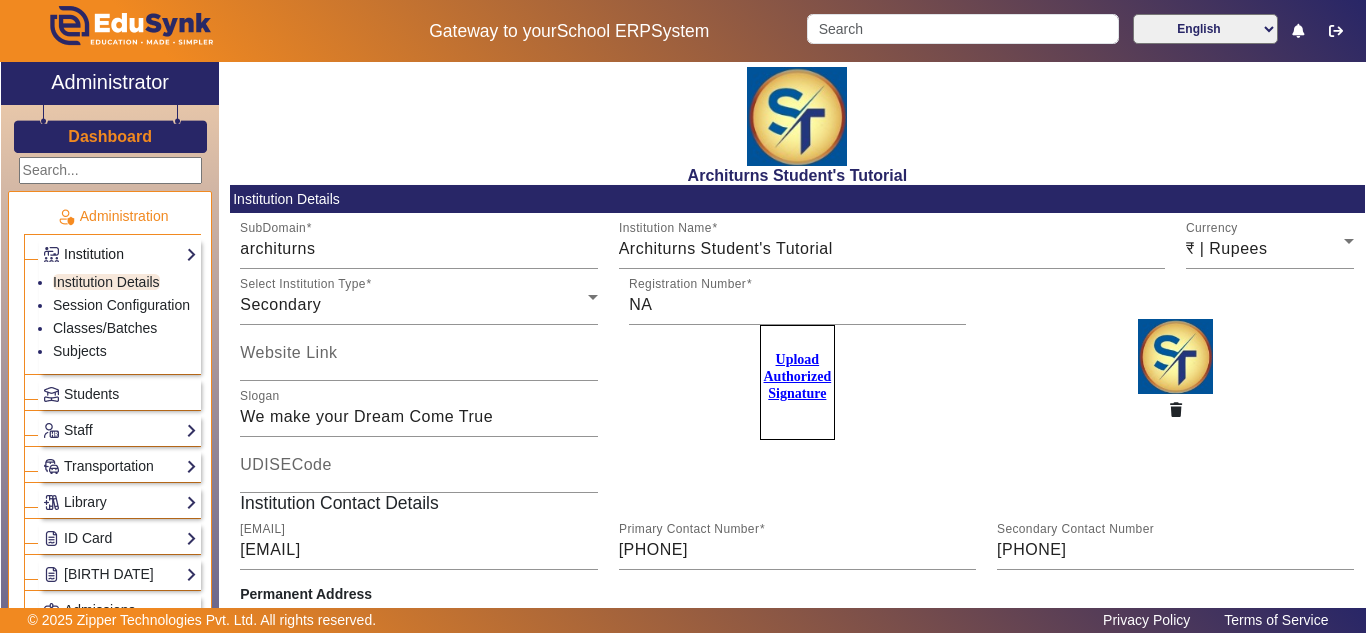 click on "Institution" 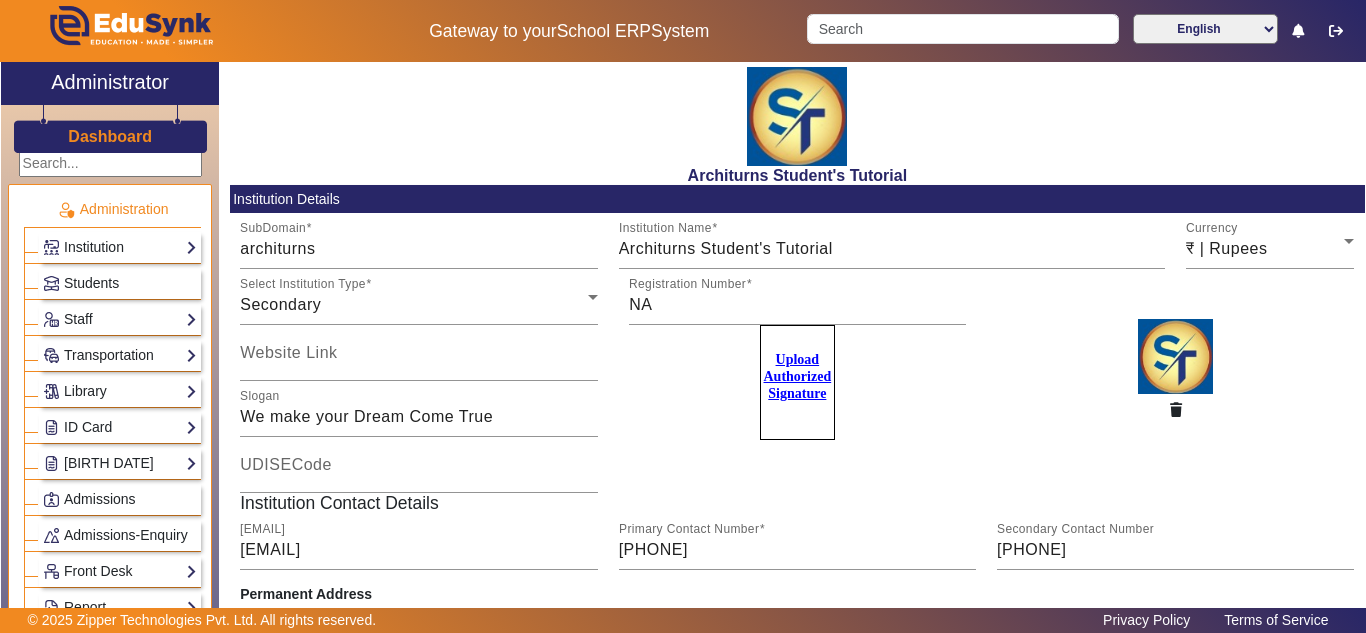 scroll, scrollTop: 0, scrollLeft: 0, axis: both 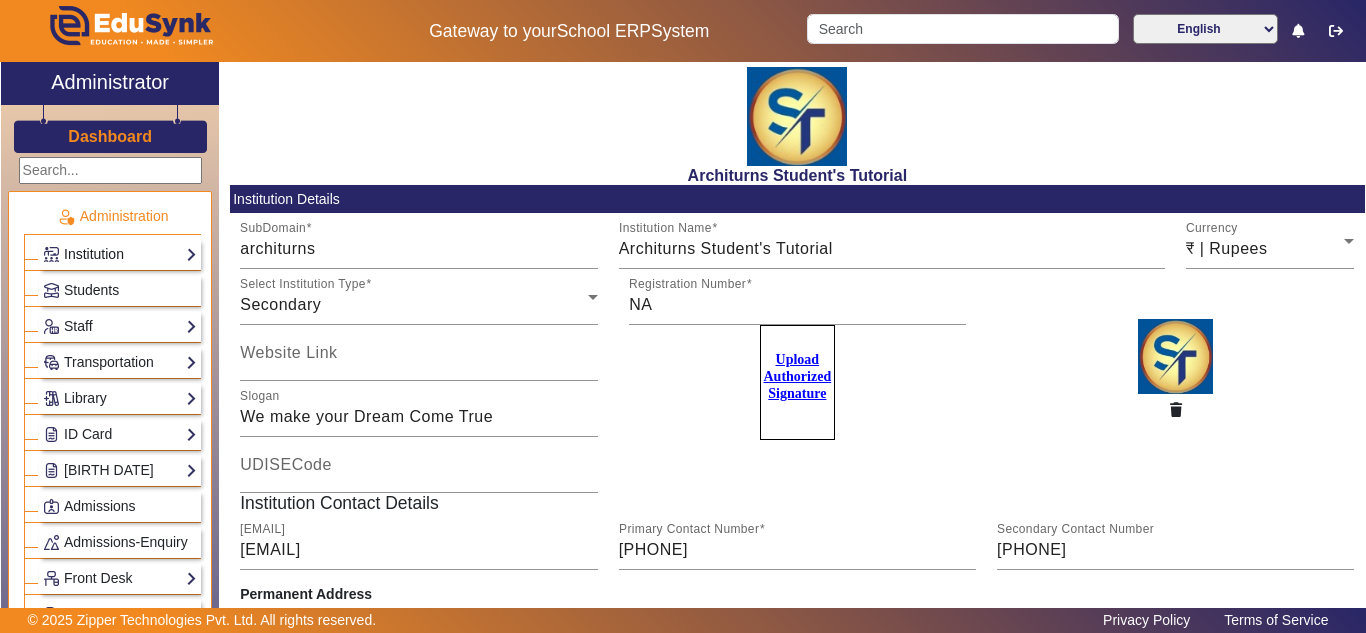 click on "Institution" 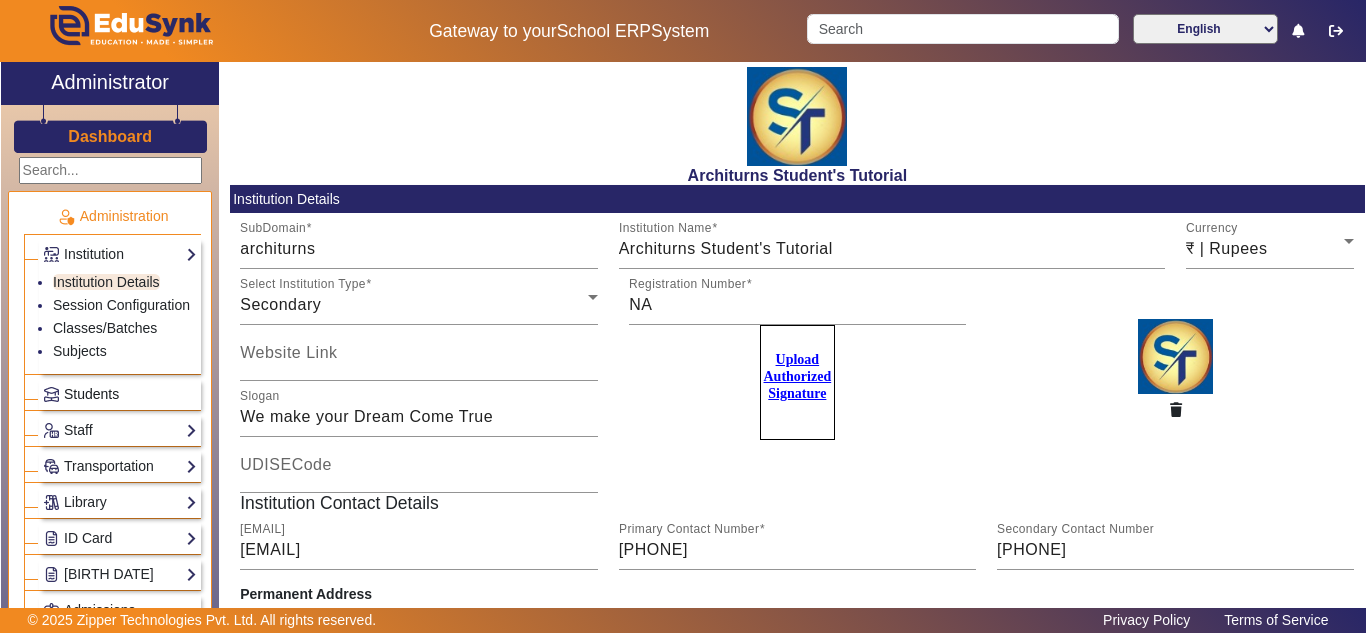 click on "Students" 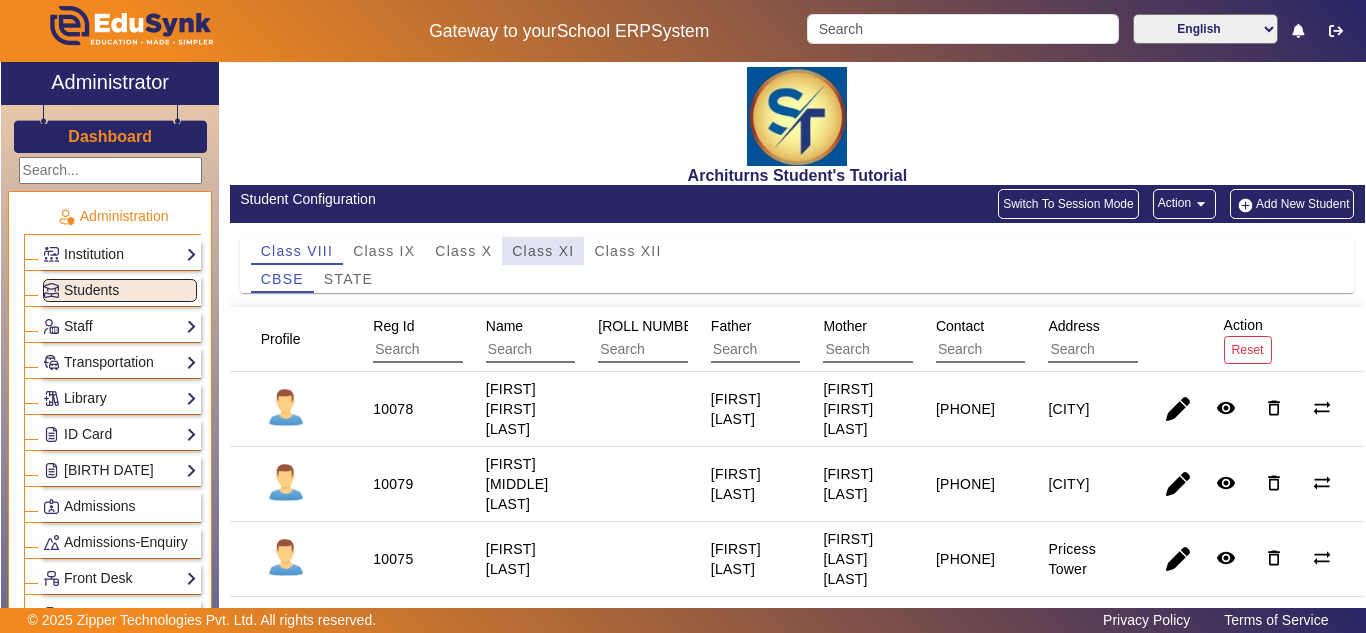 click on "Class XI" at bounding box center [543, 251] 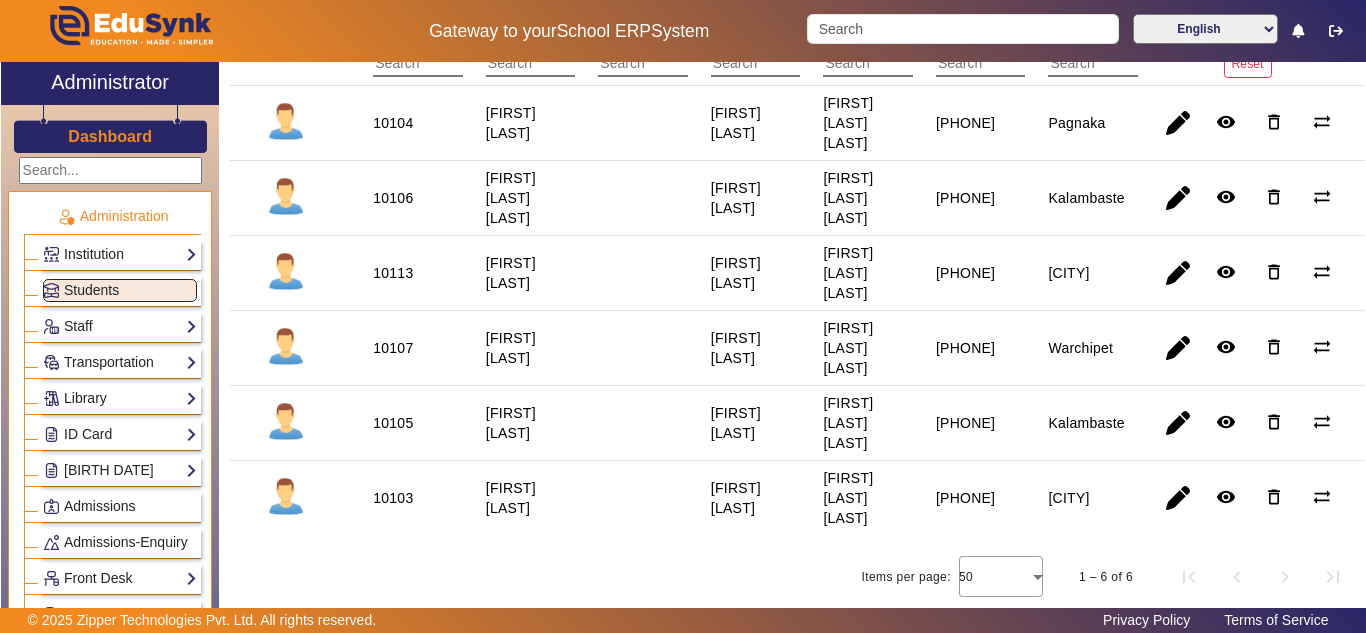 scroll, scrollTop: 291, scrollLeft: 0, axis: vertical 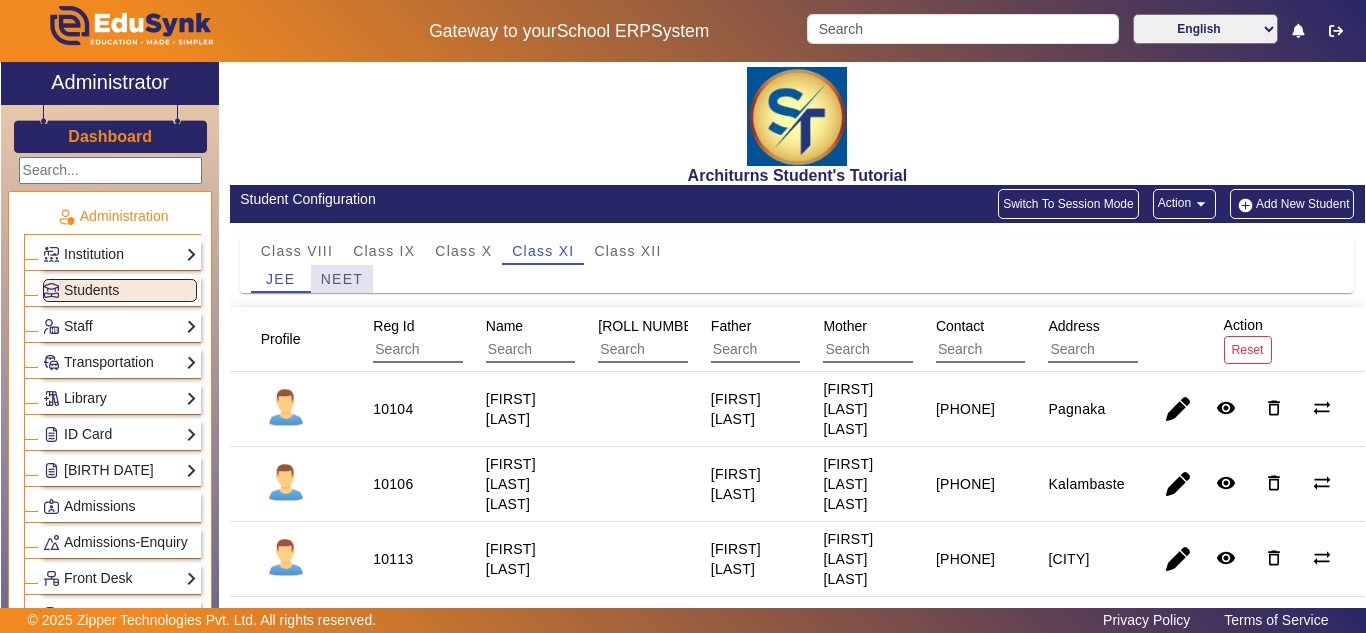 click on "NEET" at bounding box center (342, 279) 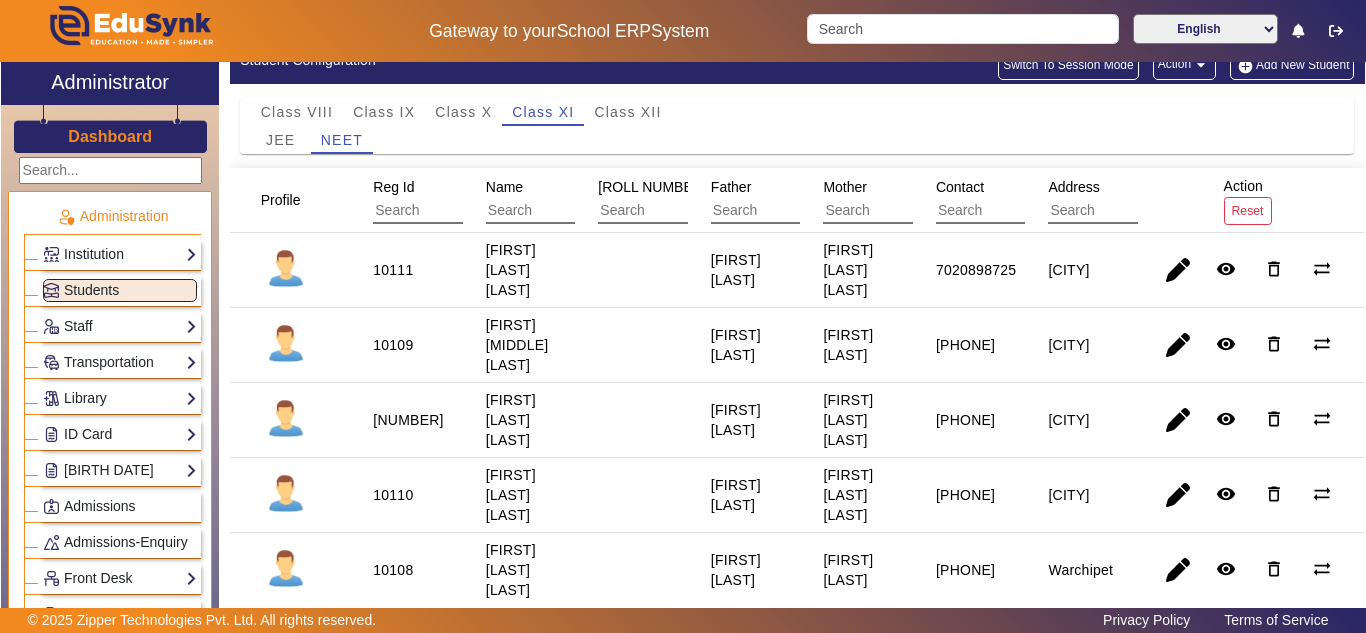 scroll, scrollTop: 236, scrollLeft: 0, axis: vertical 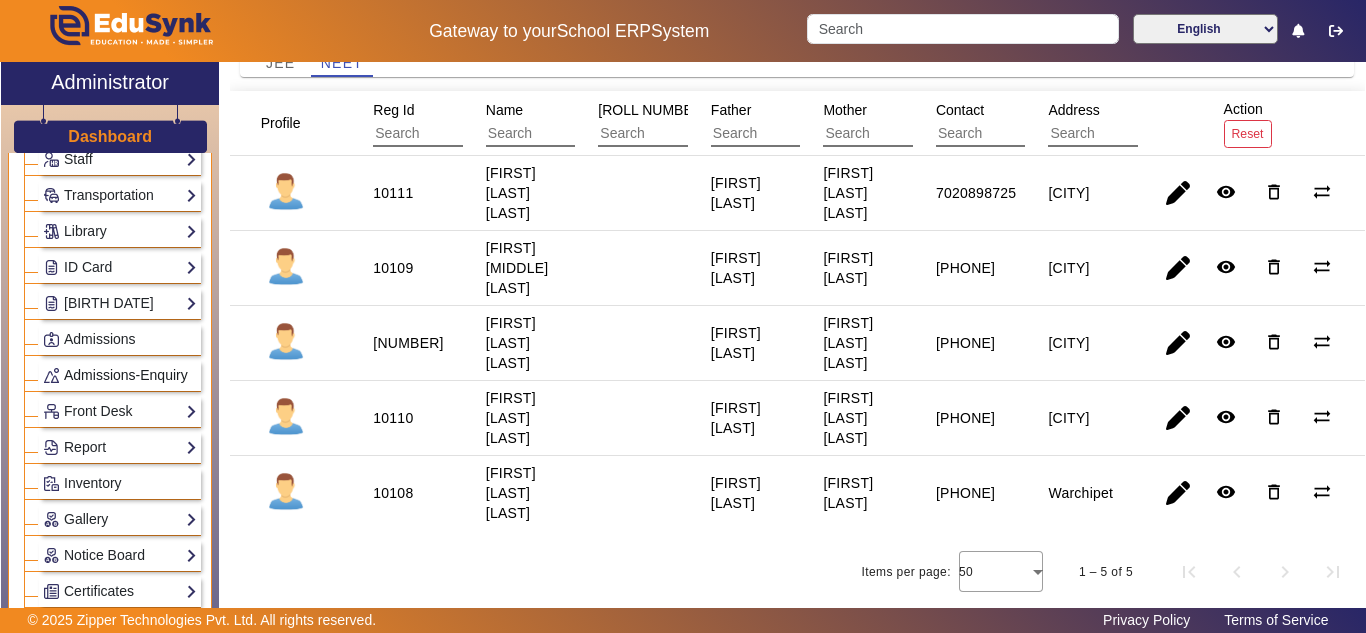 click on "Admissions-Enquiry" 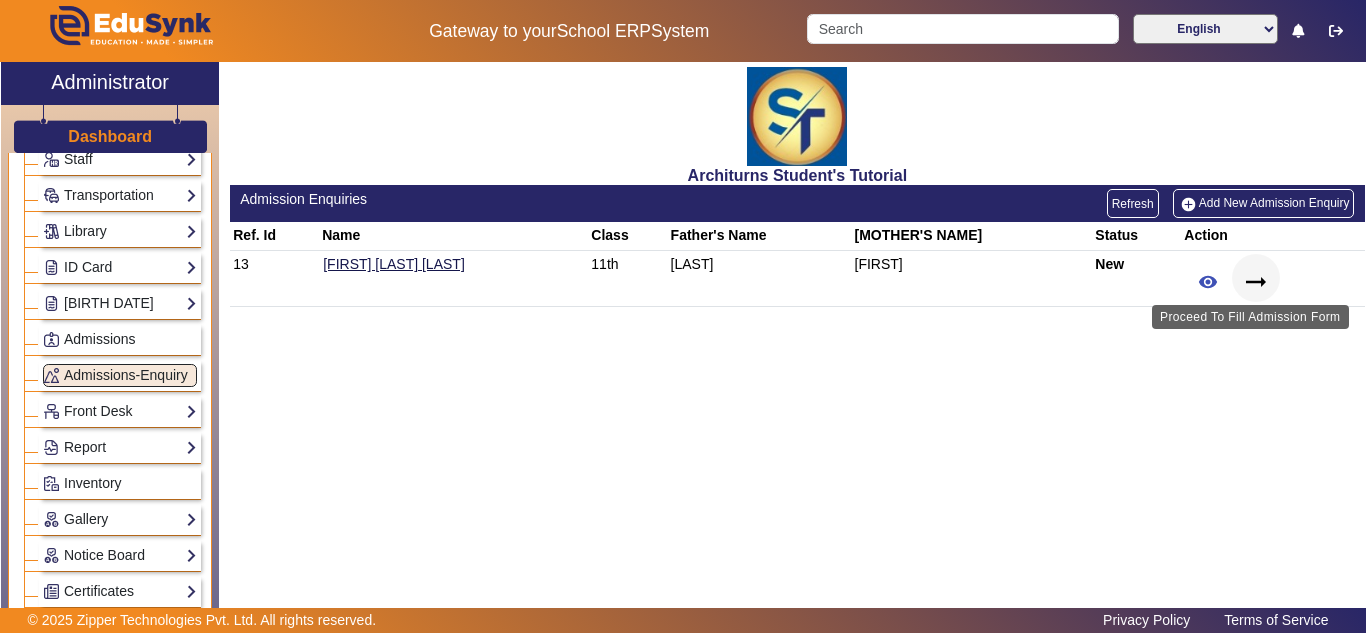 click on "arrow_right_alt" 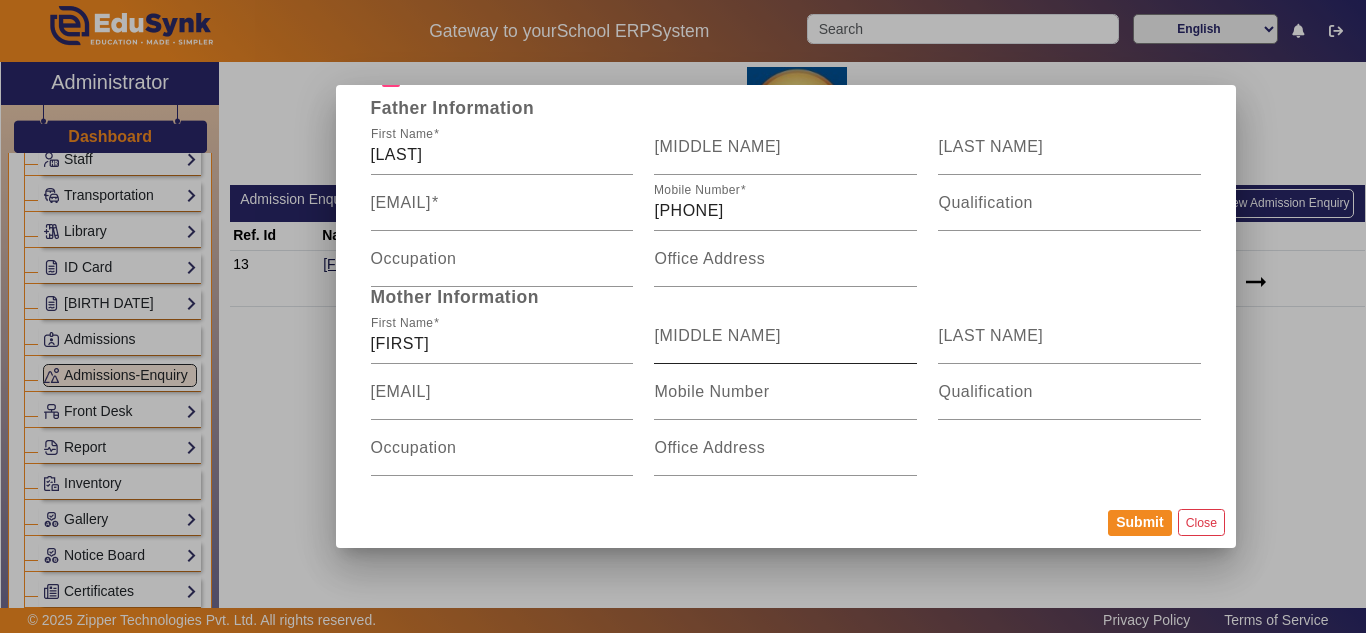scroll, scrollTop: 0, scrollLeft: 0, axis: both 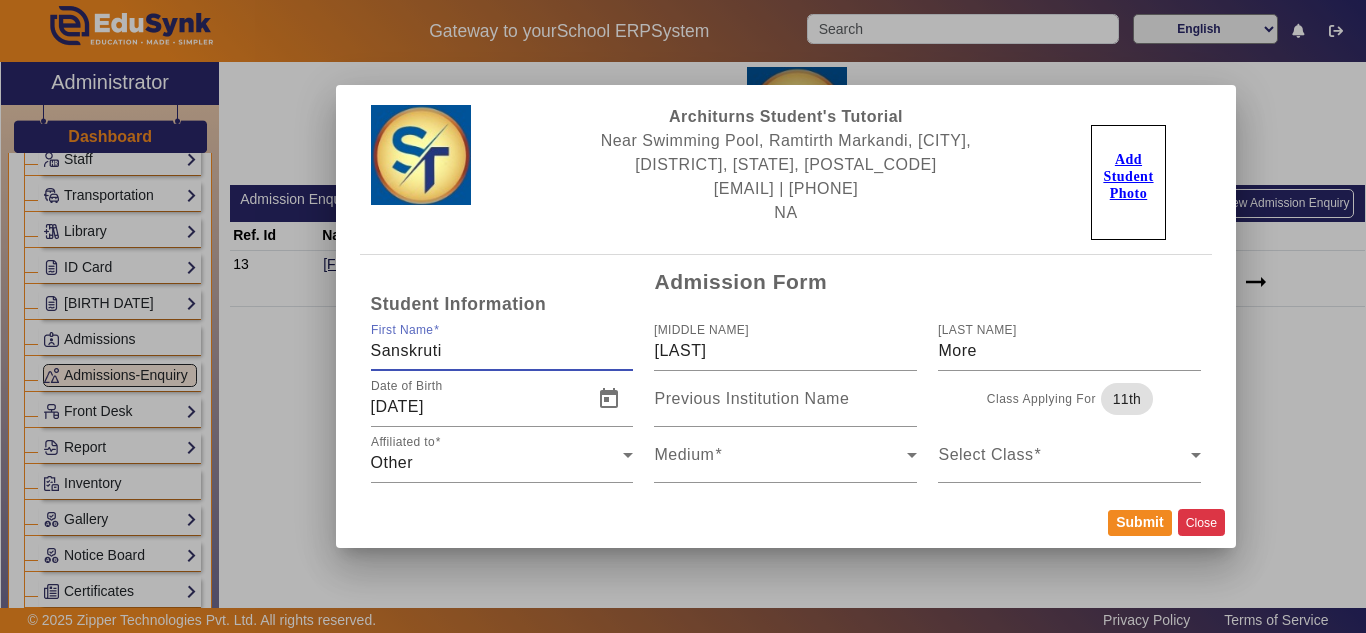 click on "Close" 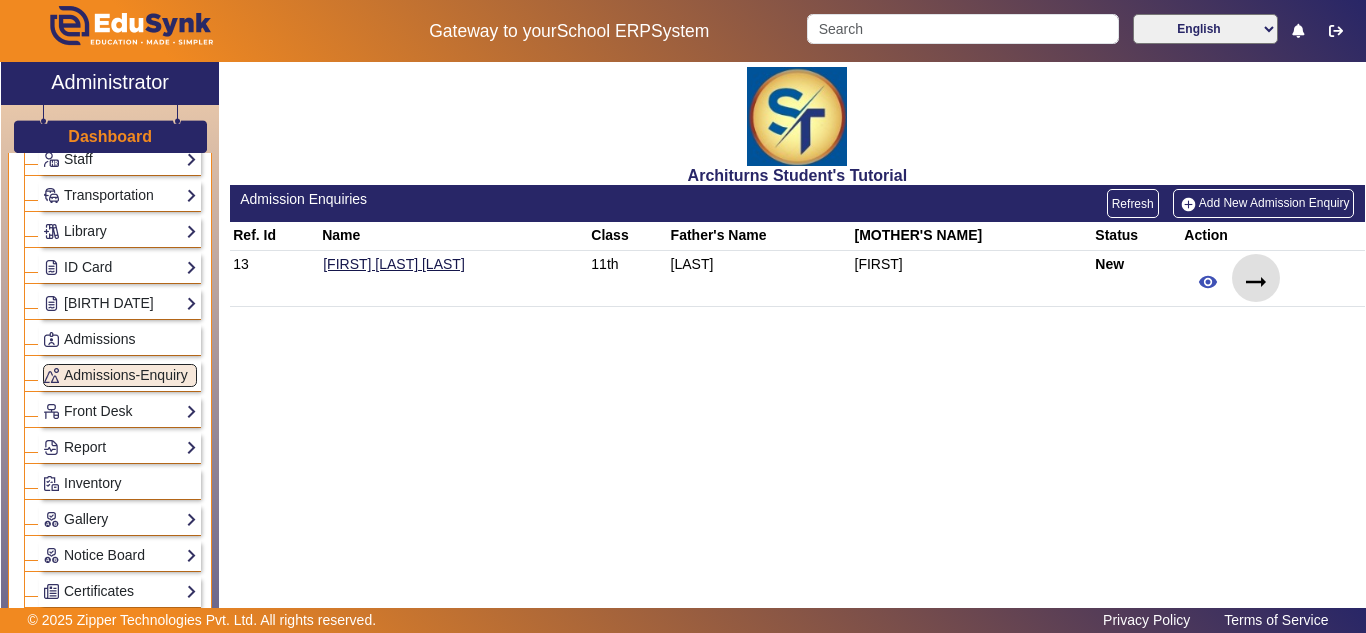 type 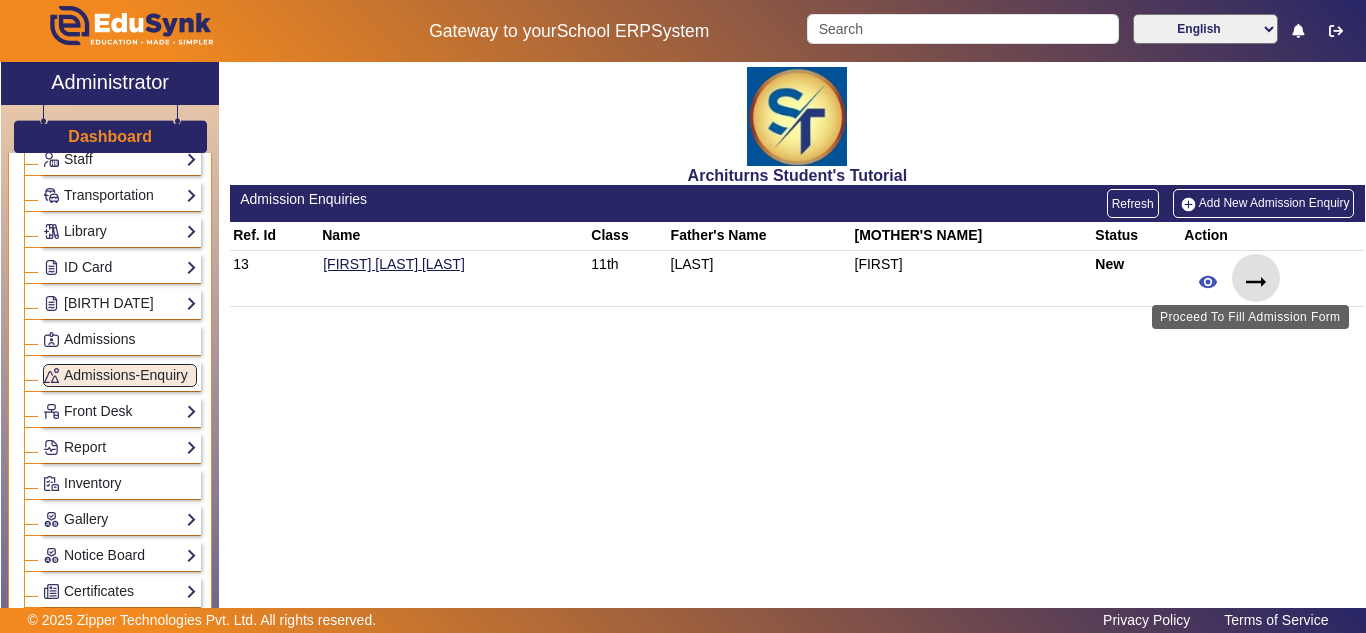 click on "arrow_right_alt" 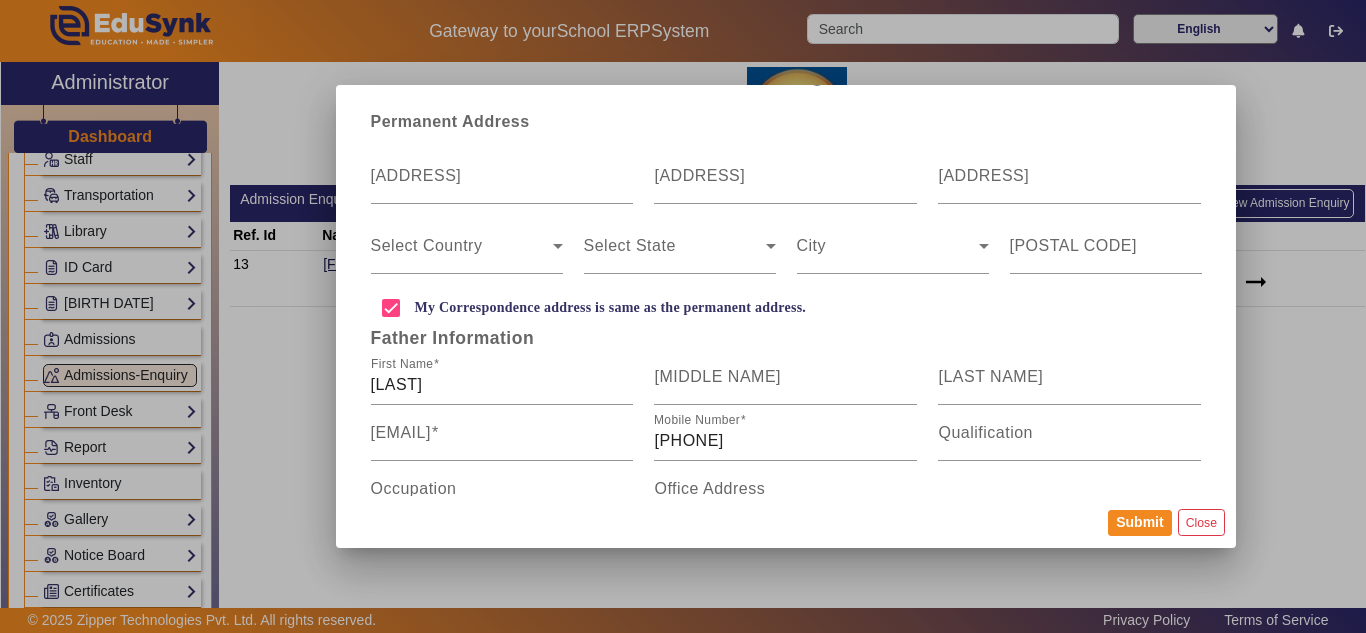 scroll, scrollTop: 753, scrollLeft: 0, axis: vertical 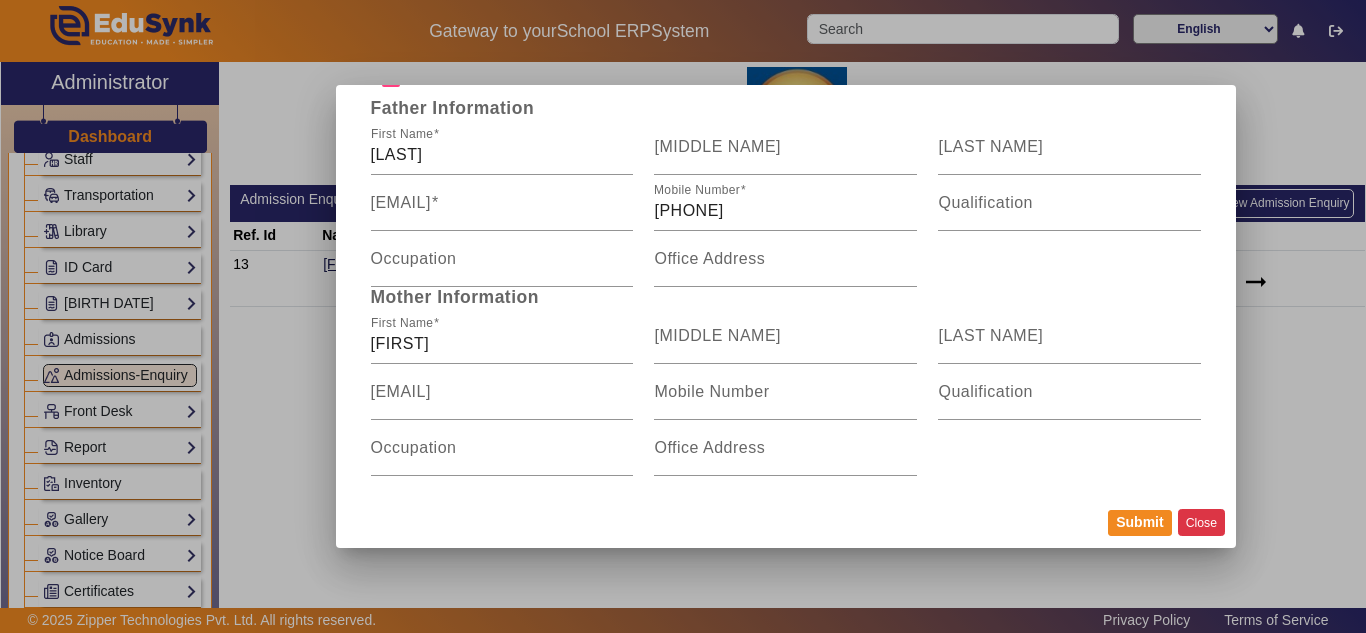 click on "Close" 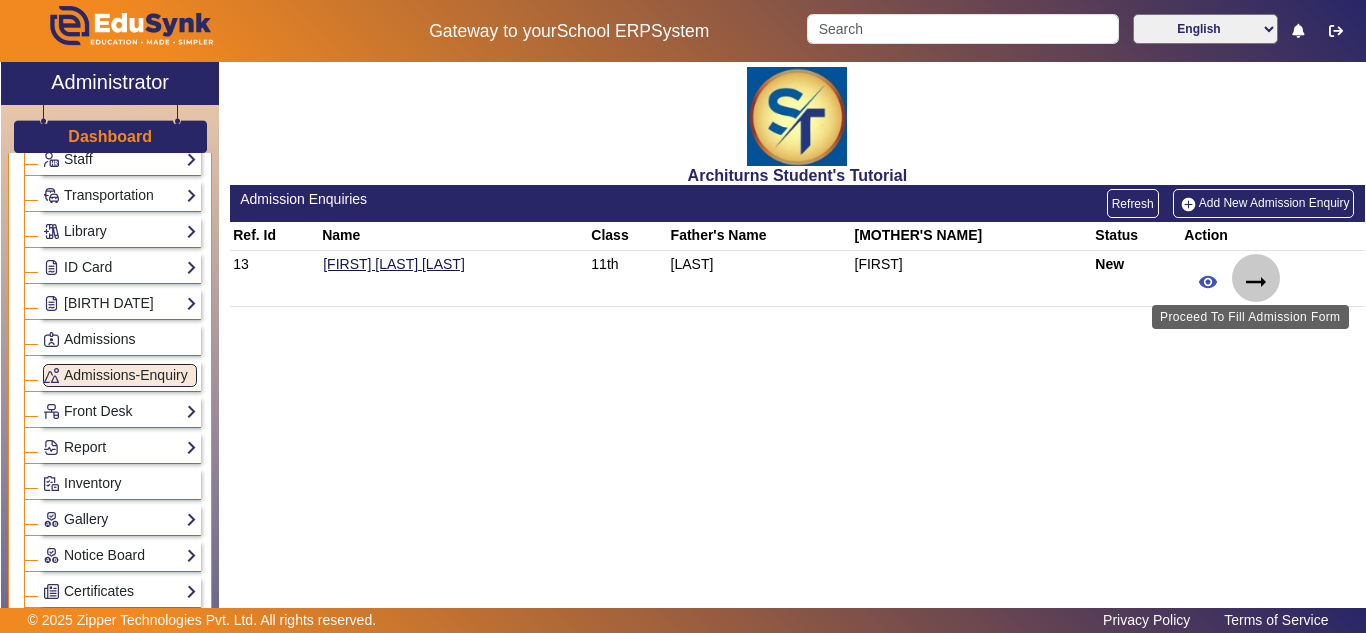 click on "arrow_right_alt" 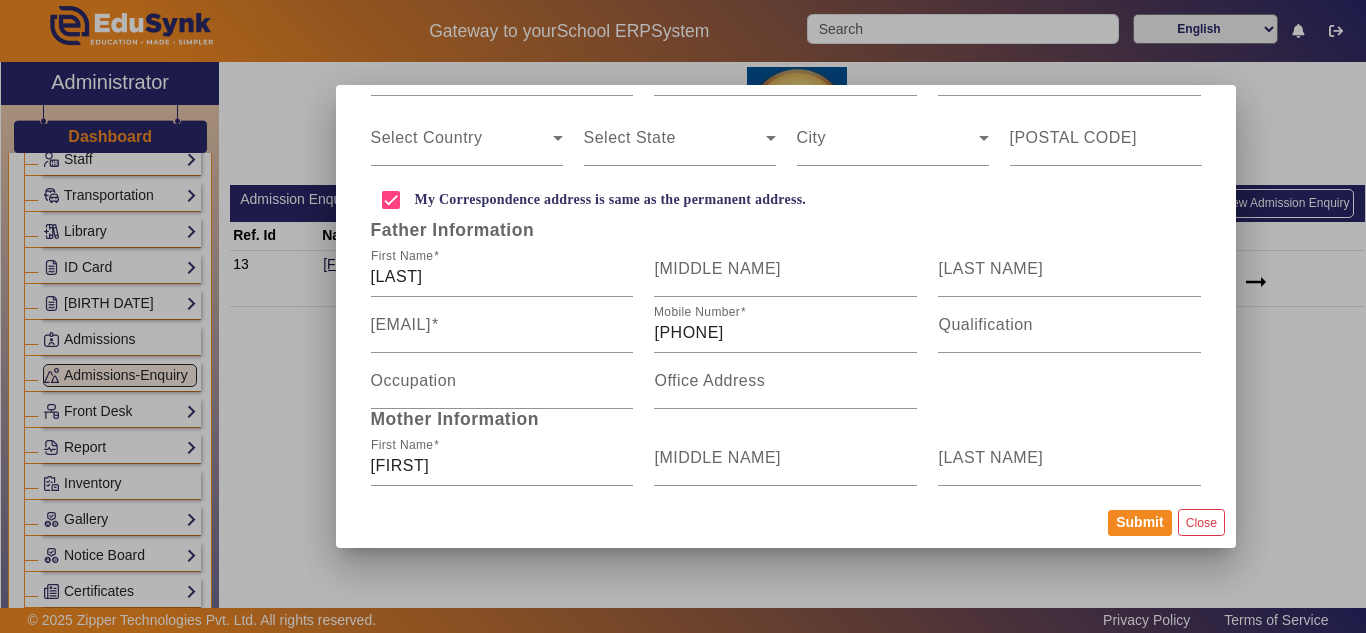 scroll, scrollTop: 753, scrollLeft: 0, axis: vertical 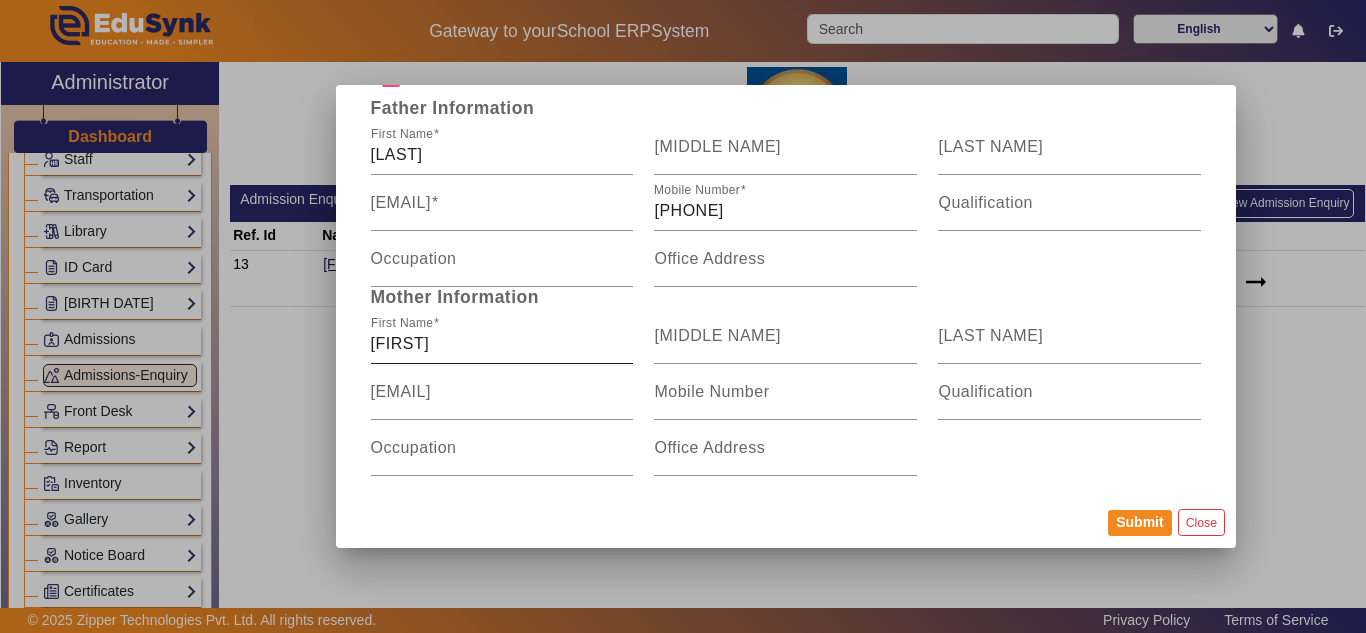 click on "[FIRST]" at bounding box center [502, 344] 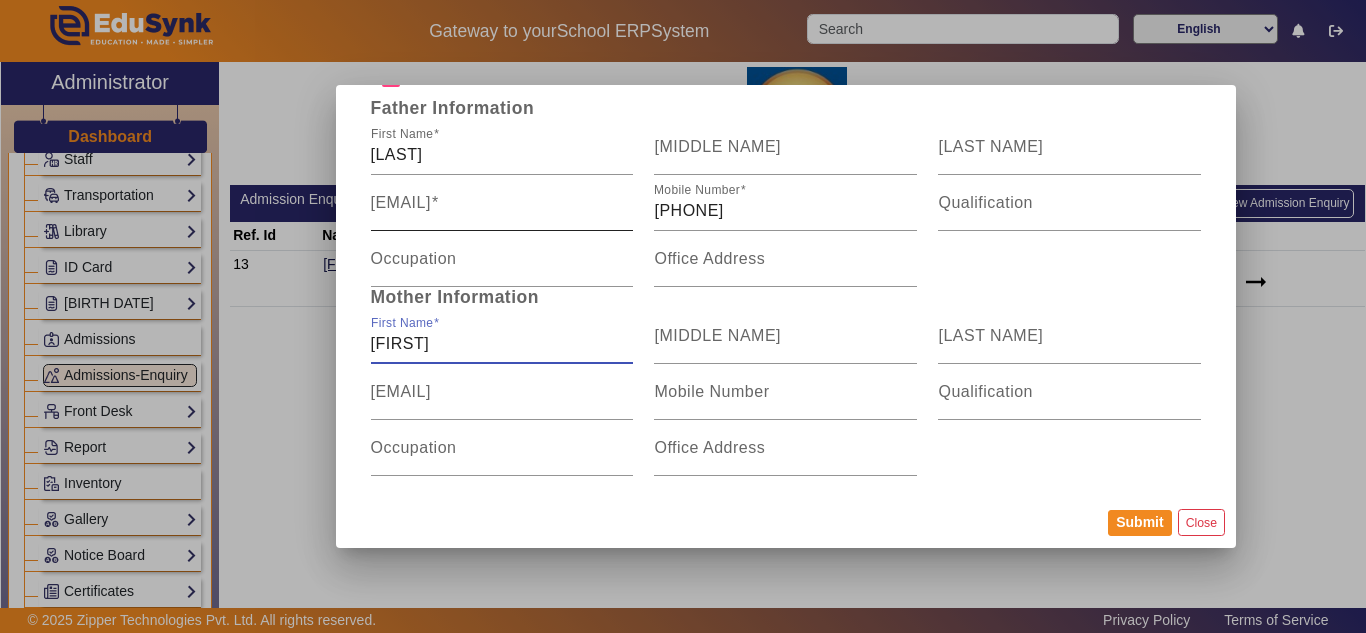 scroll, scrollTop: 586, scrollLeft: 0, axis: vertical 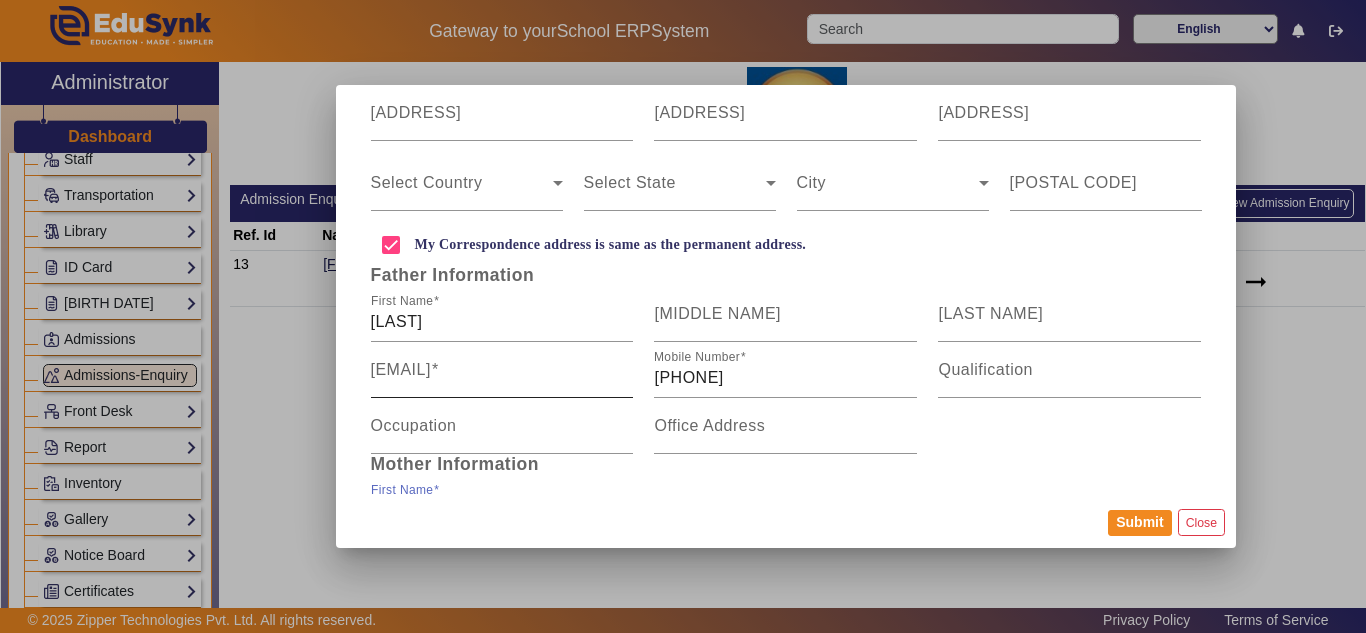 type on "[FIRST]" 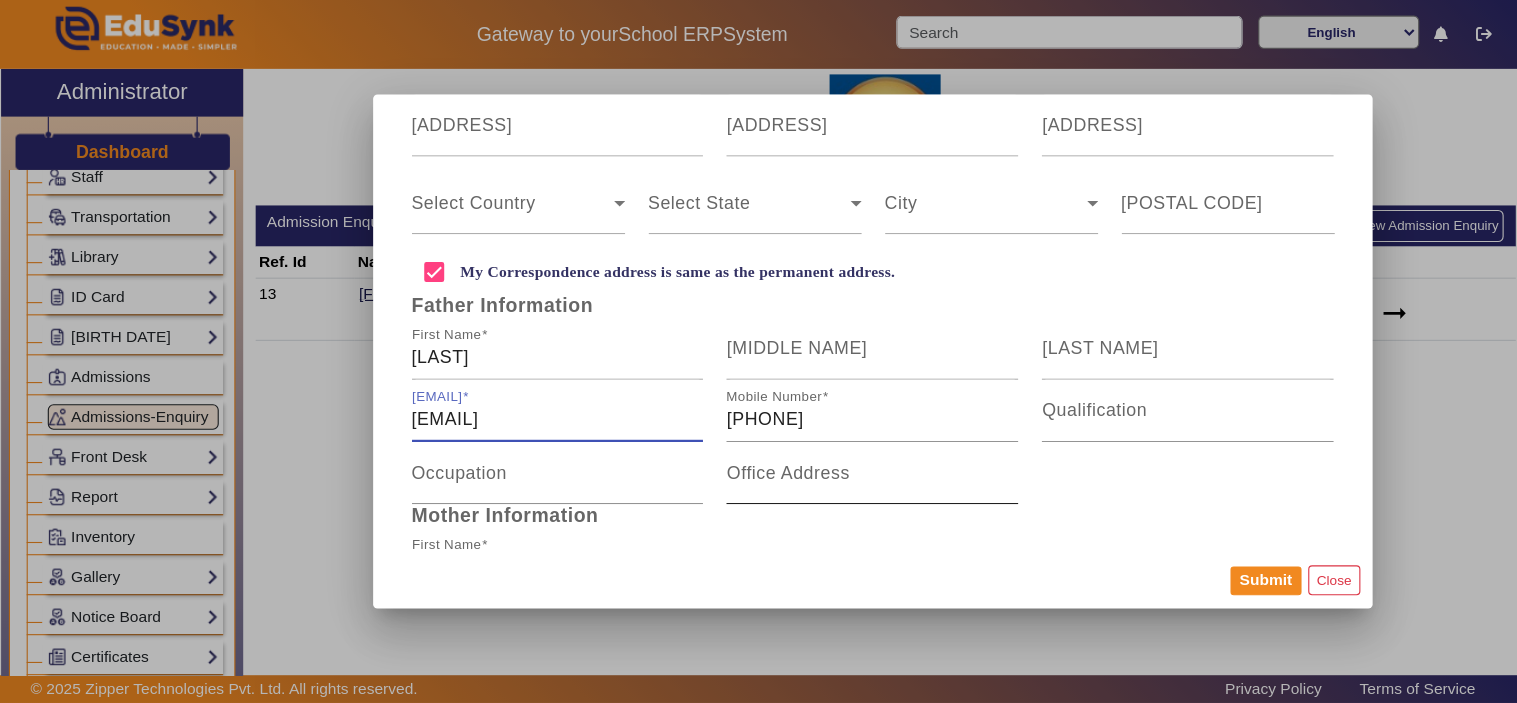 scroll, scrollTop: 753, scrollLeft: 0, axis: vertical 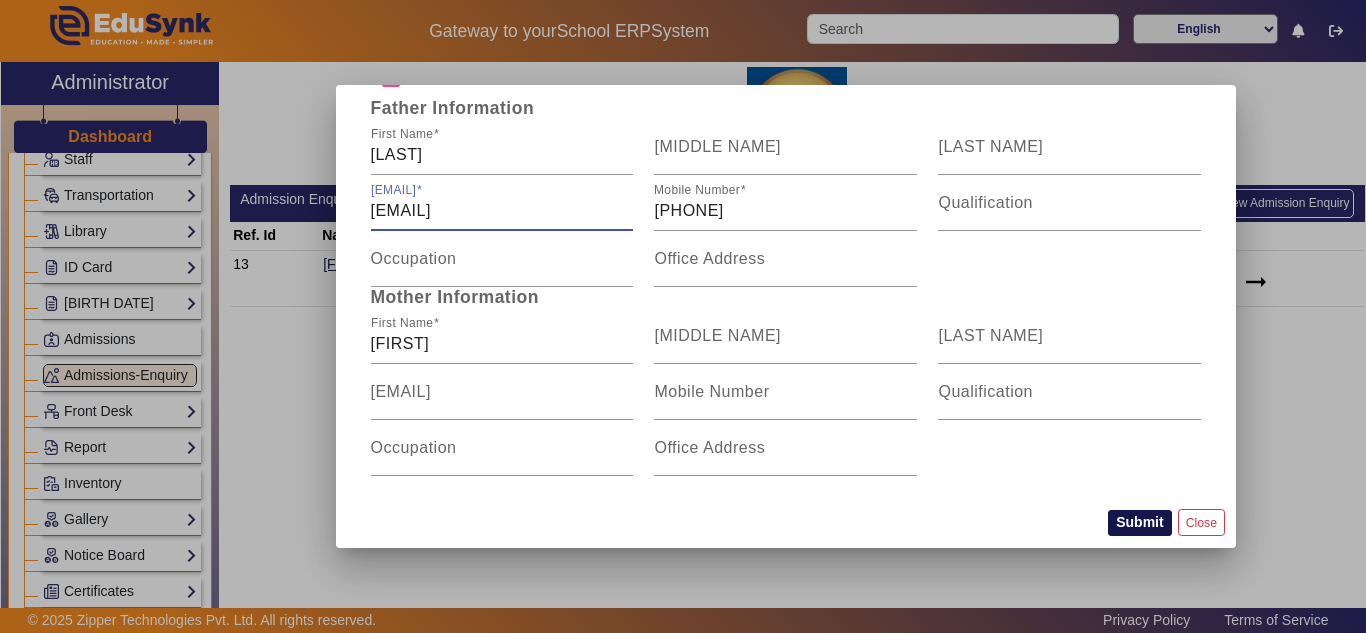 type on "[EMAIL]" 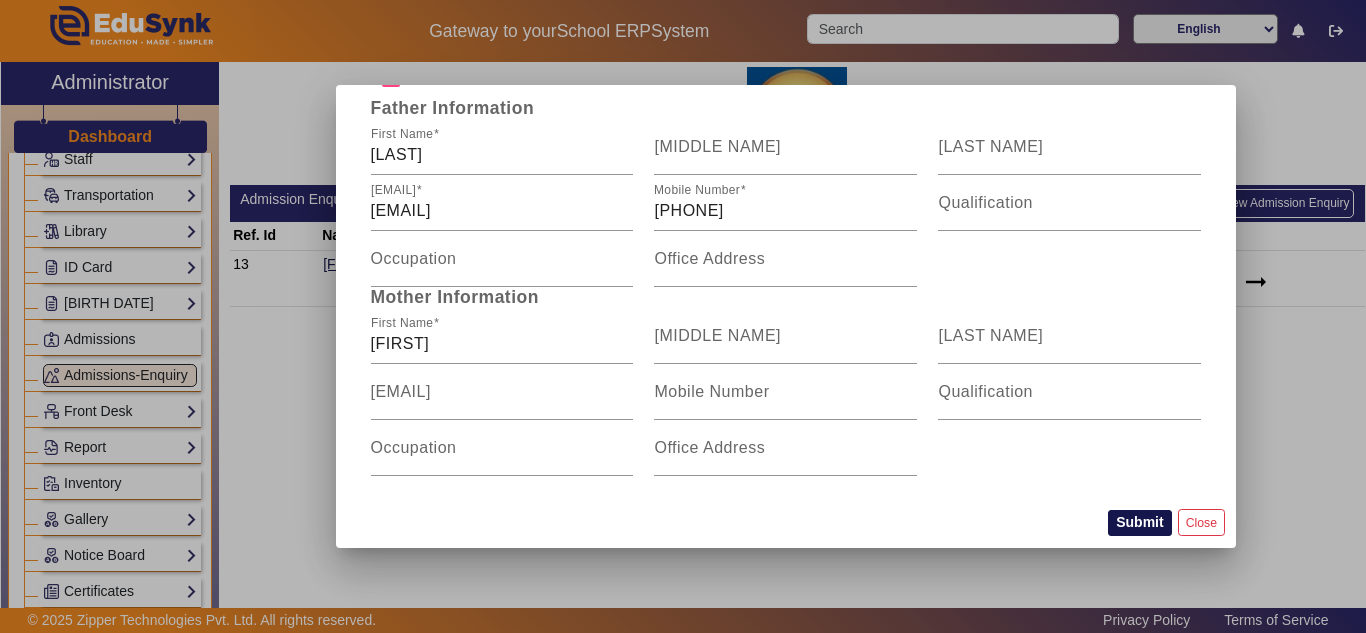 click on "Submit" 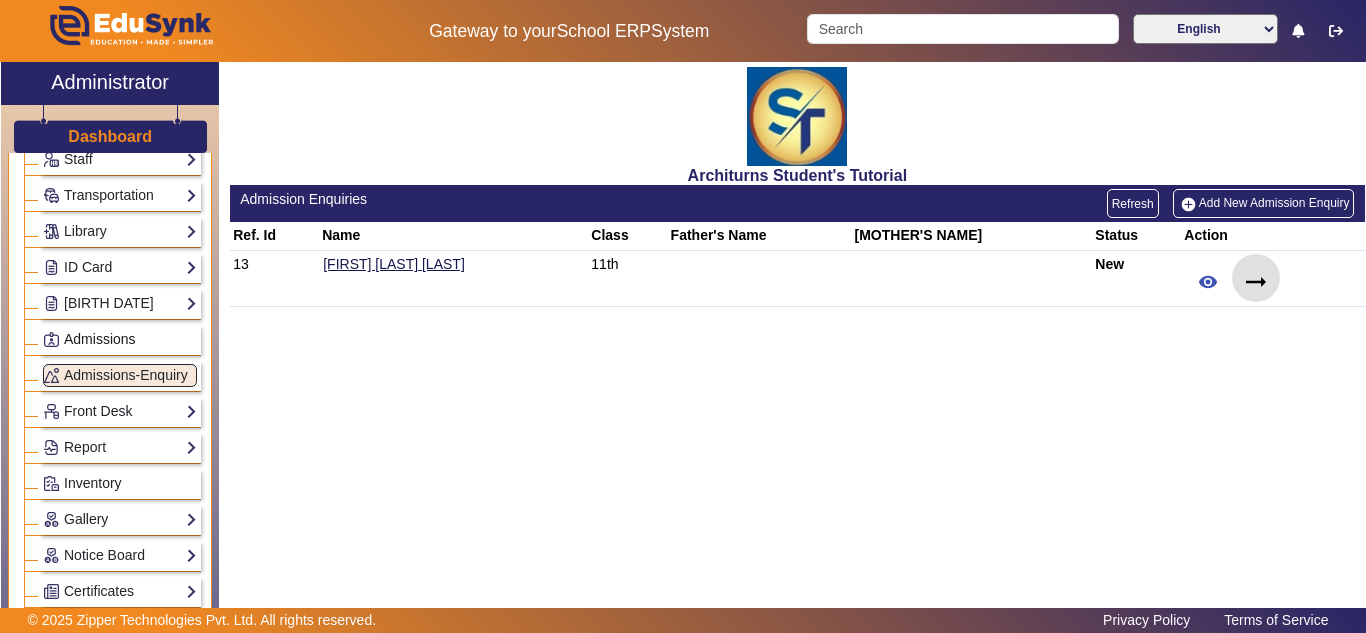 click on "Admissions" 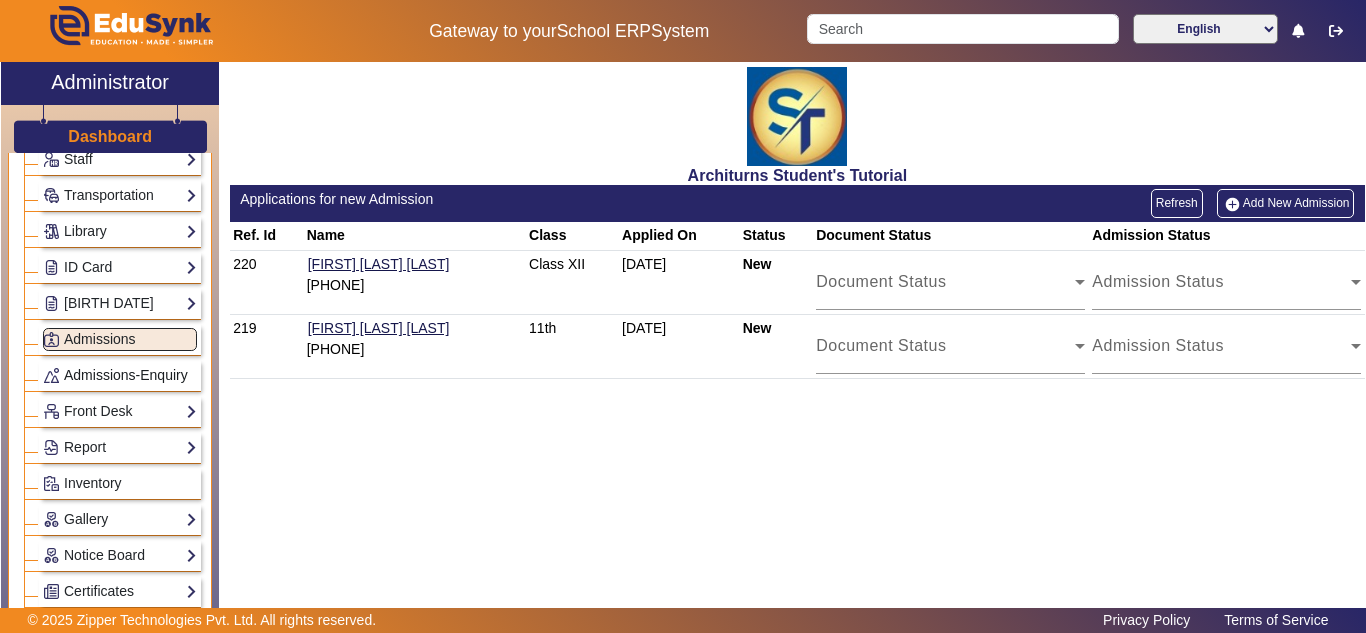 click on "Admissions-Enquiry" 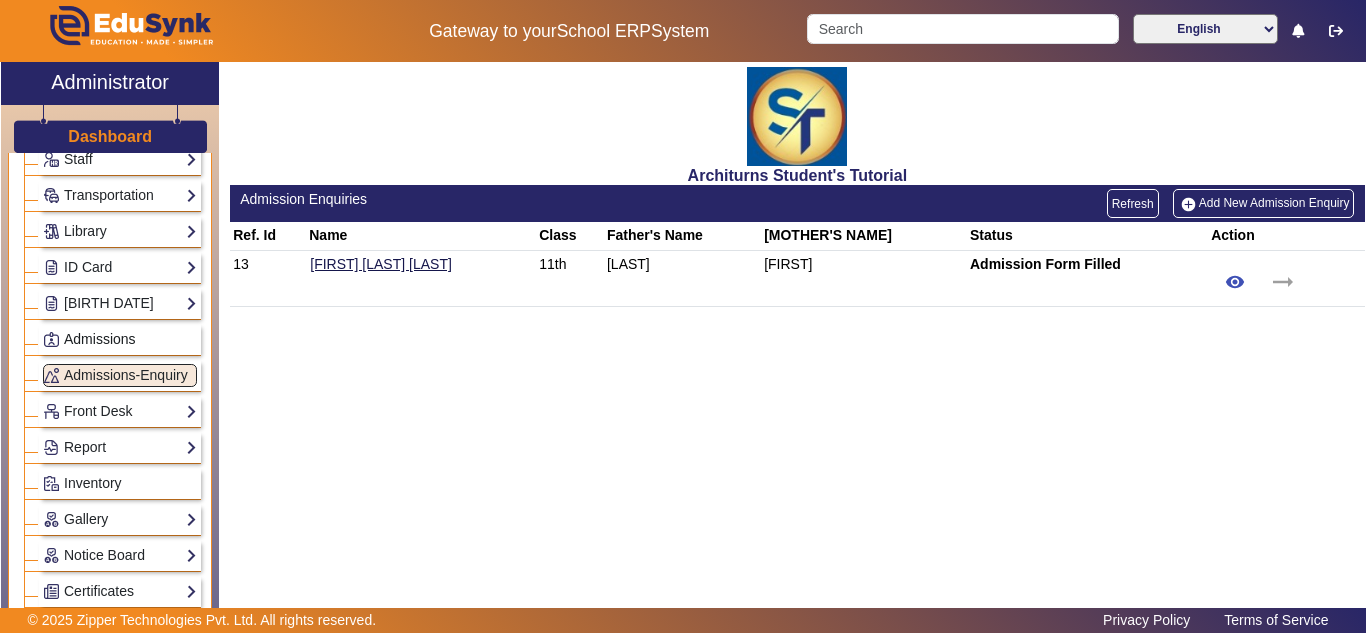 click on "Admissions" 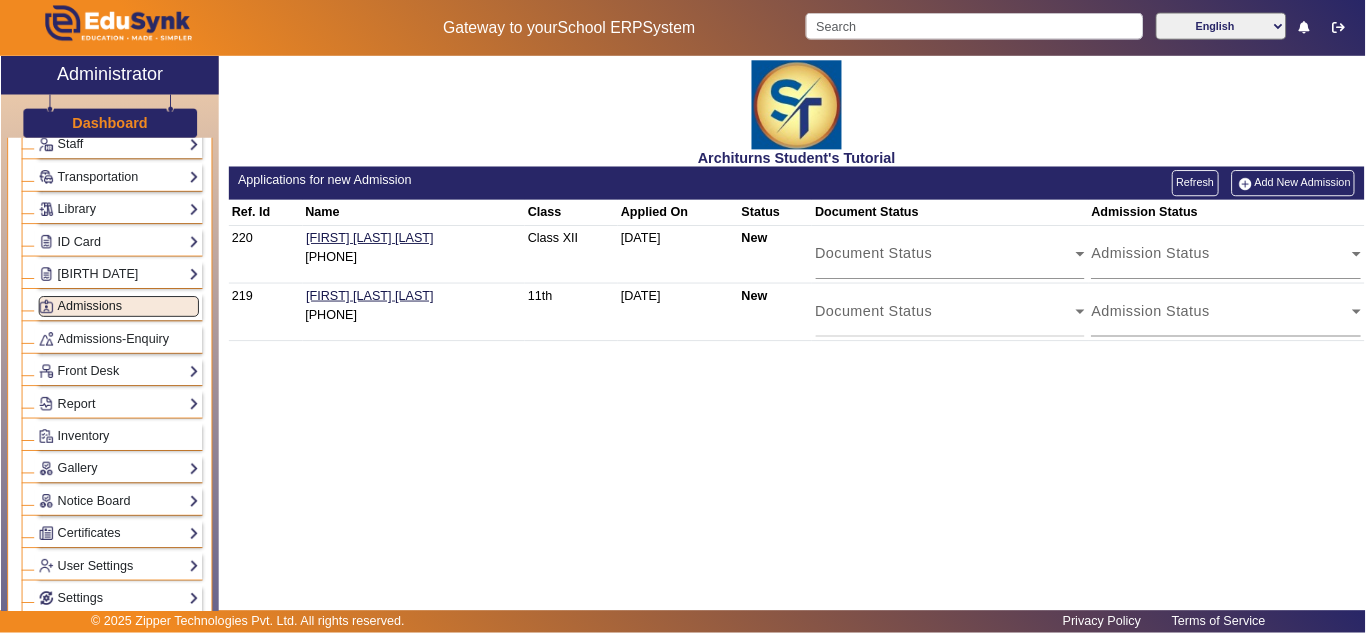 scroll, scrollTop: 167, scrollLeft: 0, axis: vertical 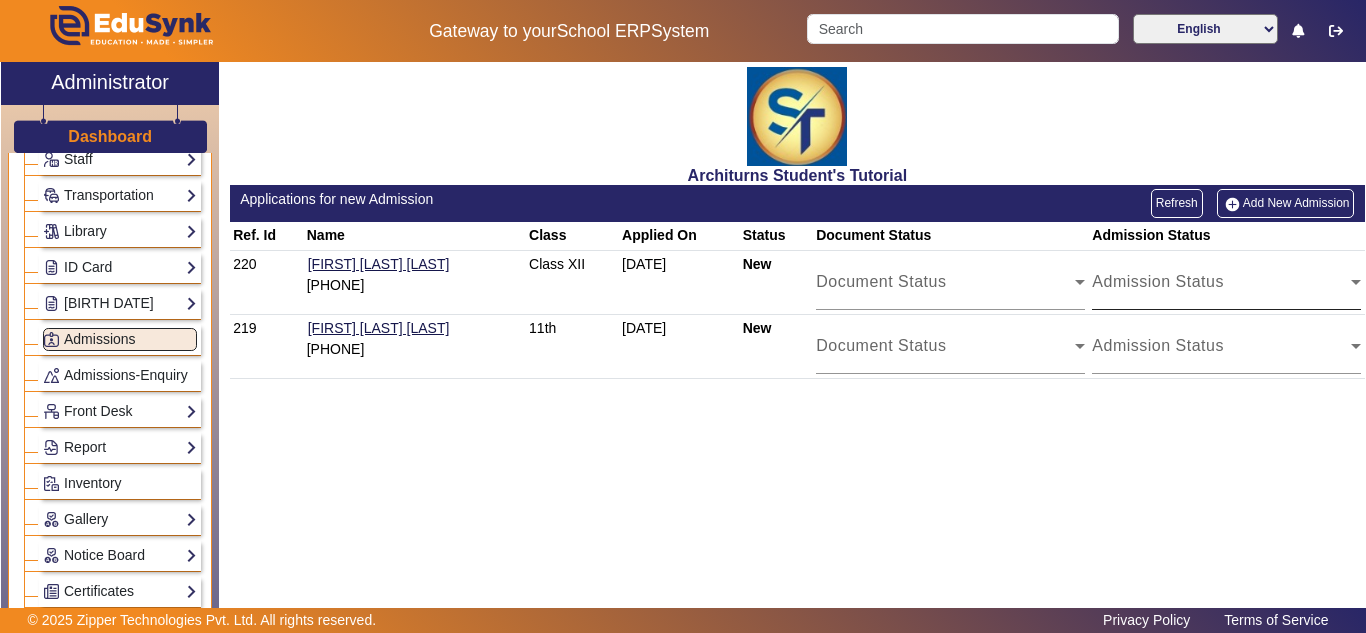 click on "Admission Status" at bounding box center (1221, 290) 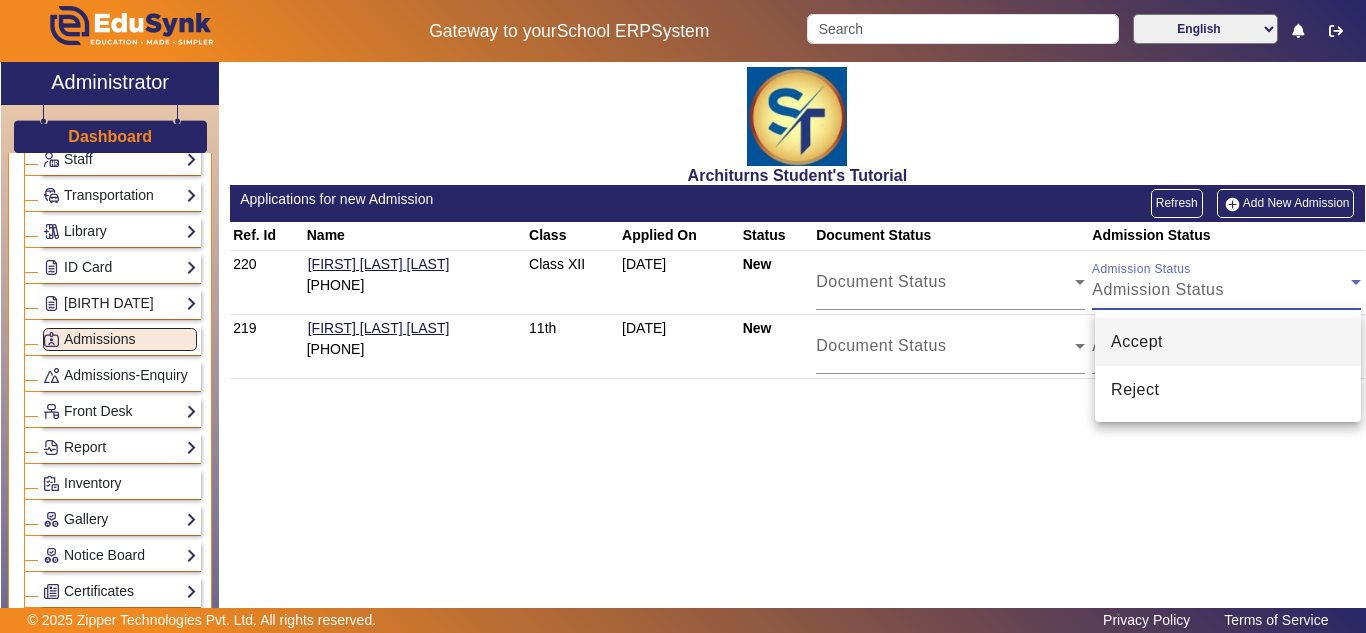 click at bounding box center (683, 316) 